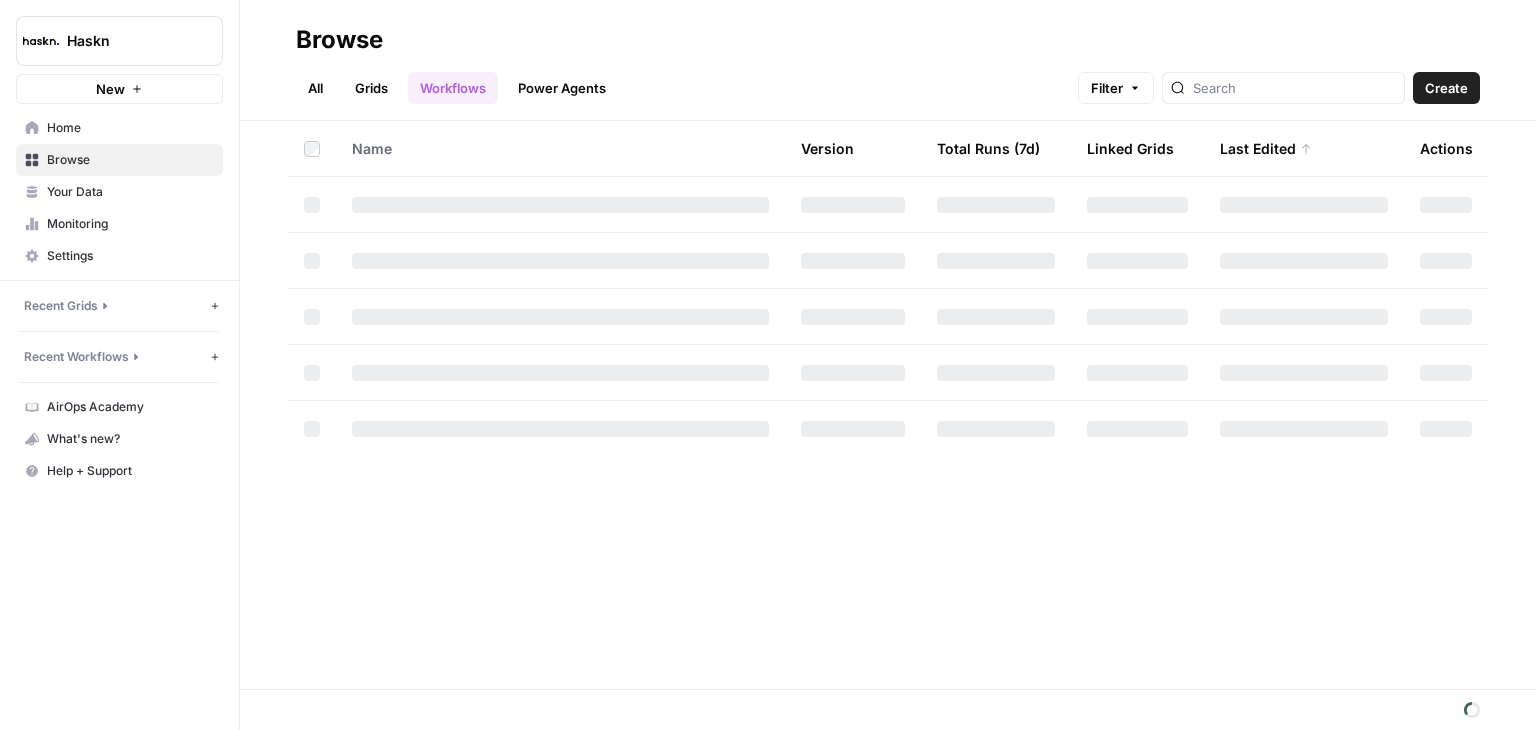 scroll, scrollTop: 0, scrollLeft: 0, axis: both 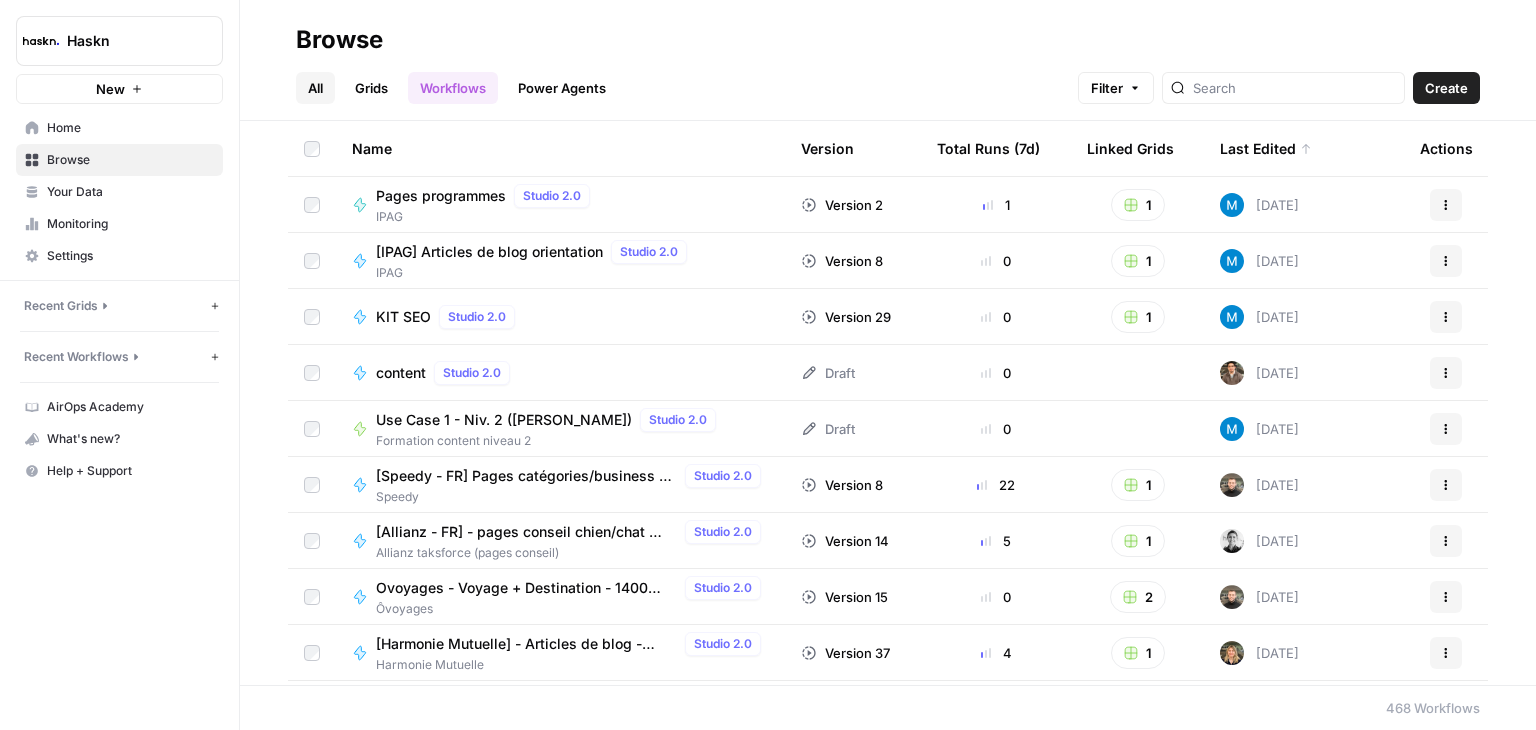 click on "All" at bounding box center (315, 88) 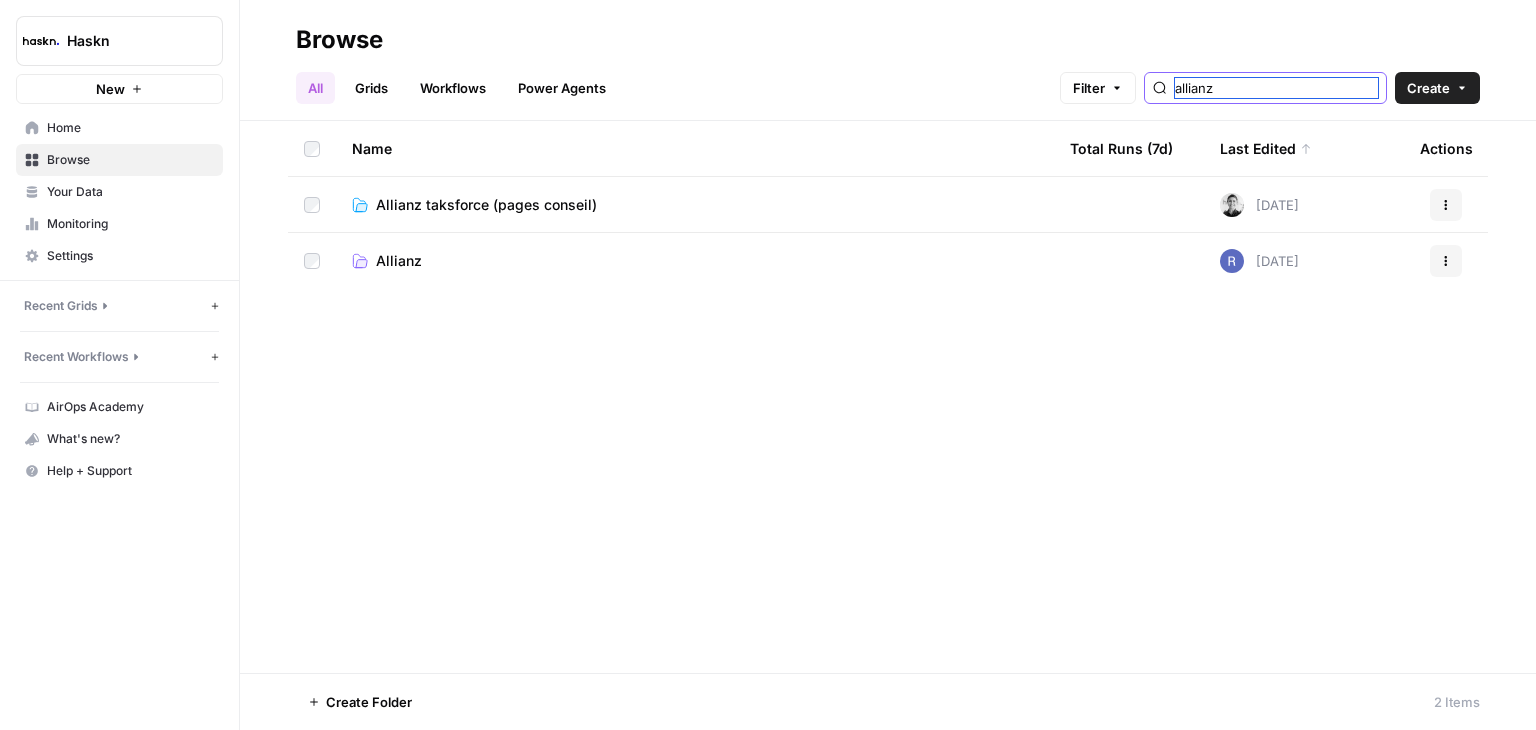 click on "allianz" at bounding box center [1276, 88] 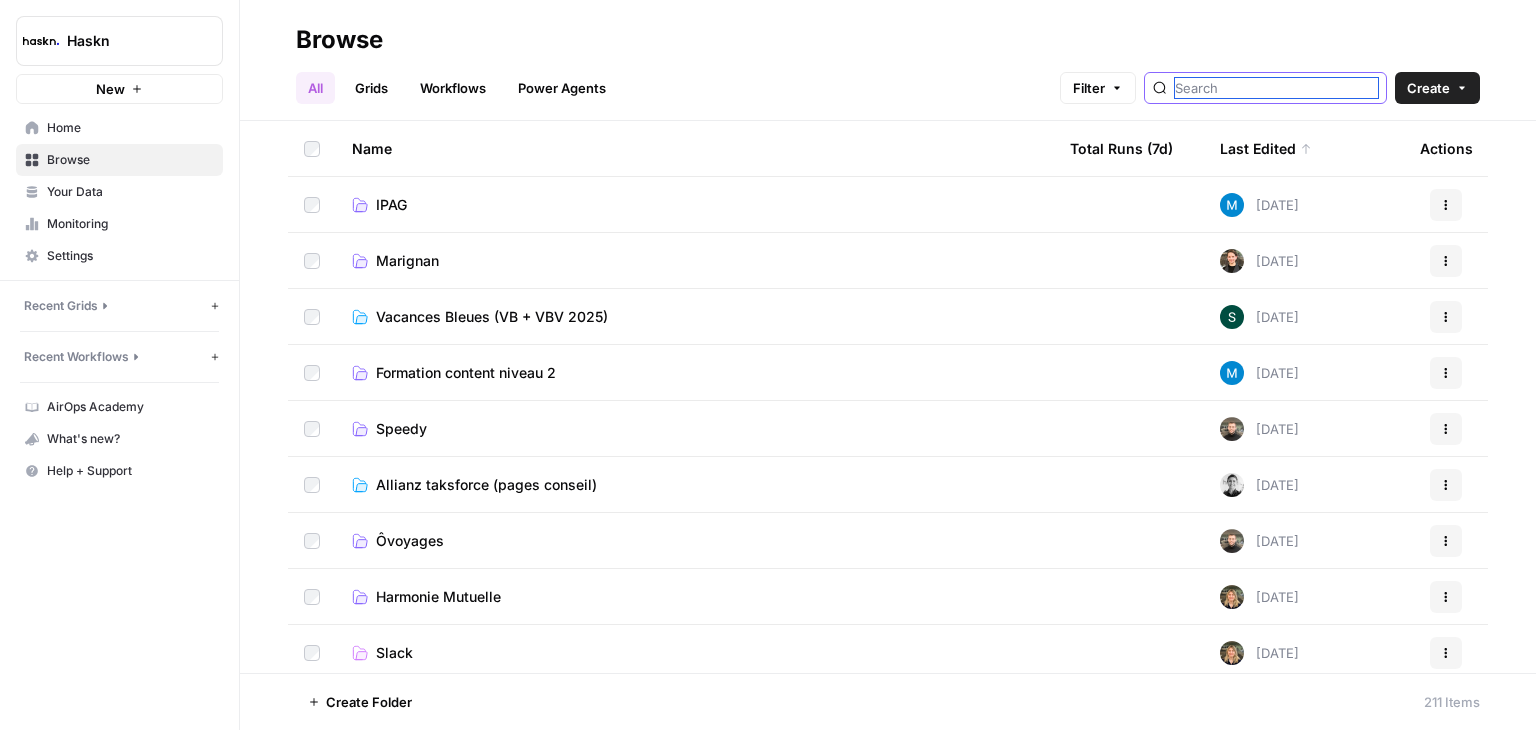 click at bounding box center (1276, 88) 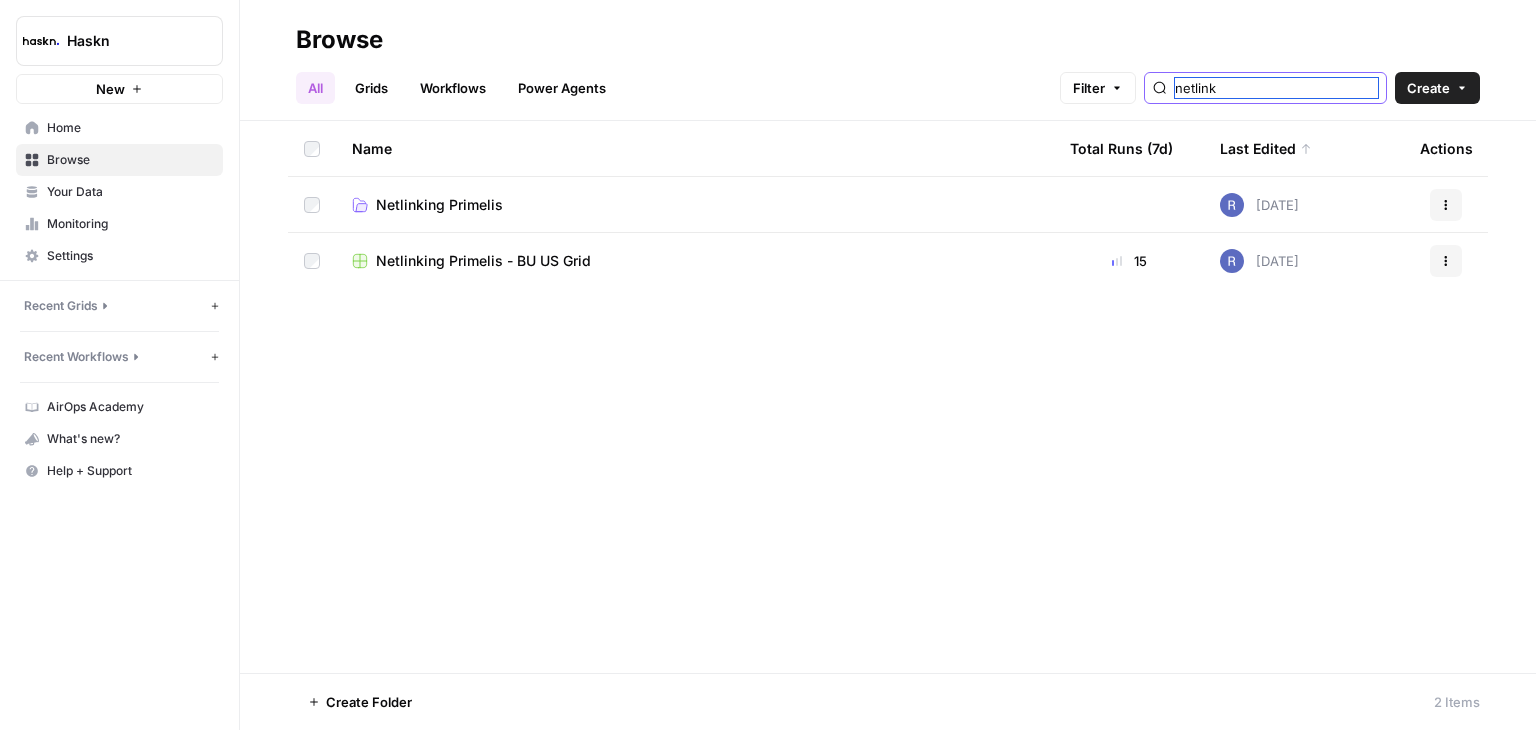 type on "netlink" 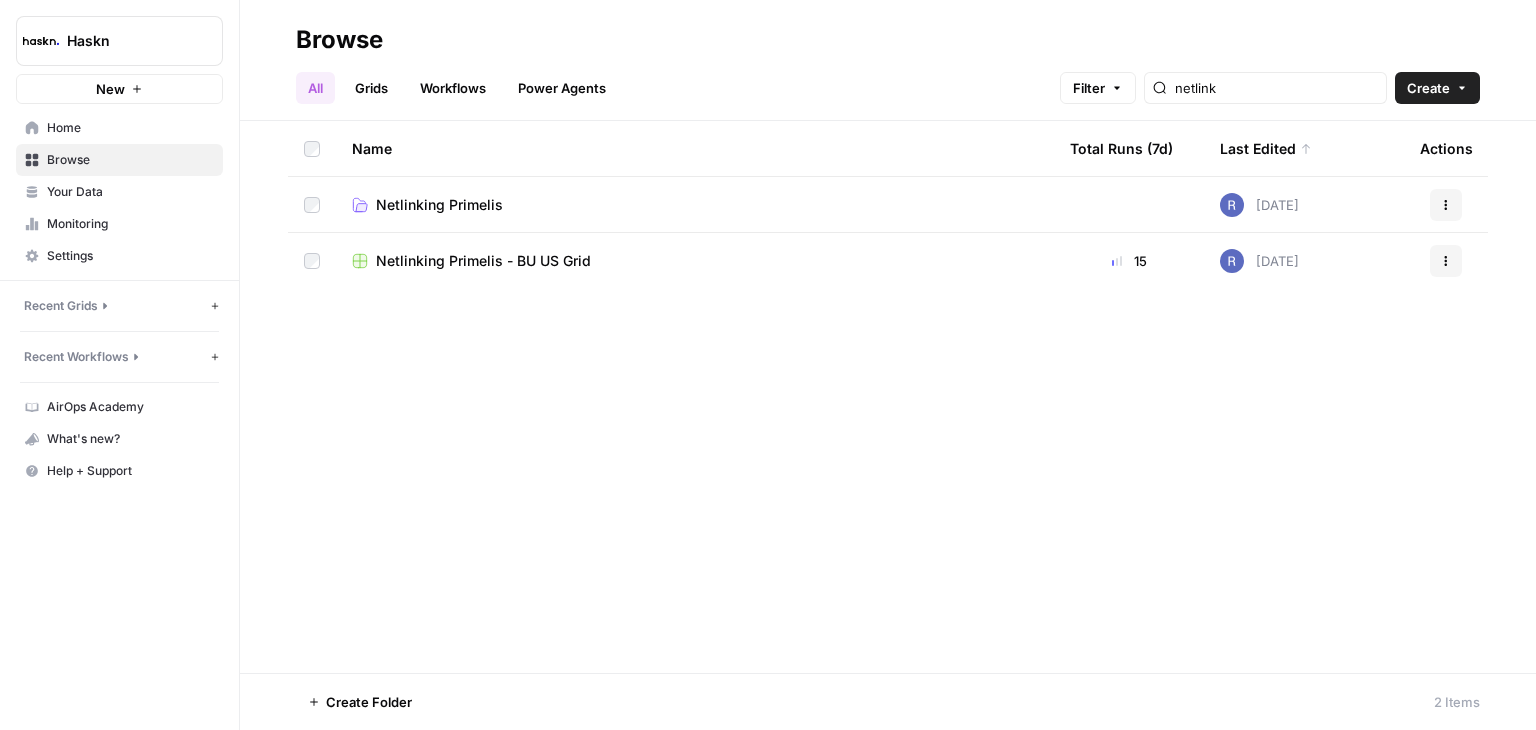 click on "Name Total Runs (7d) Last Edited Actions Netlinking Primelis [DATE] Actions Netlinking Primelis - BU US Grid 15 [DATE] Actions" at bounding box center (888, 397) 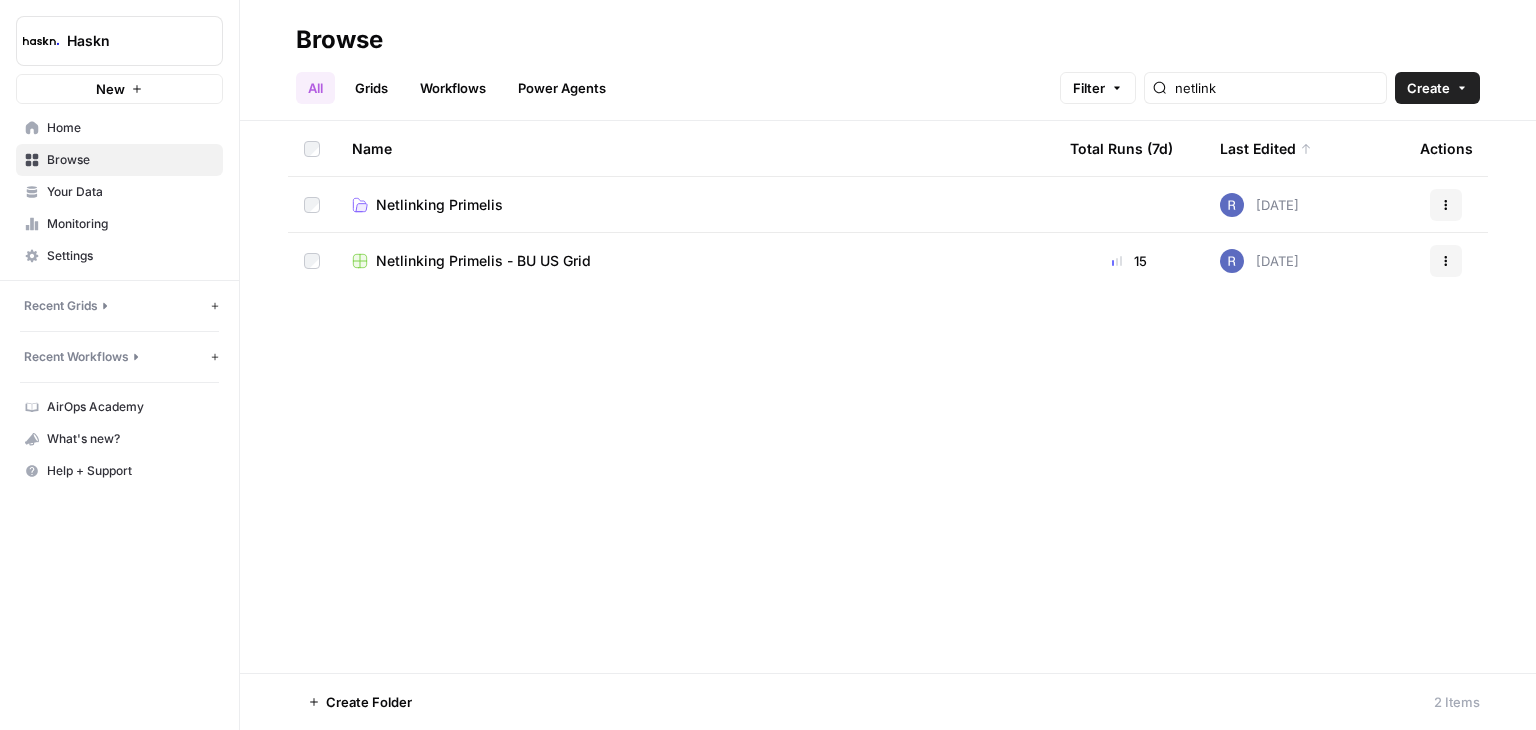 click on "Netlinking Primelis" at bounding box center (439, 205) 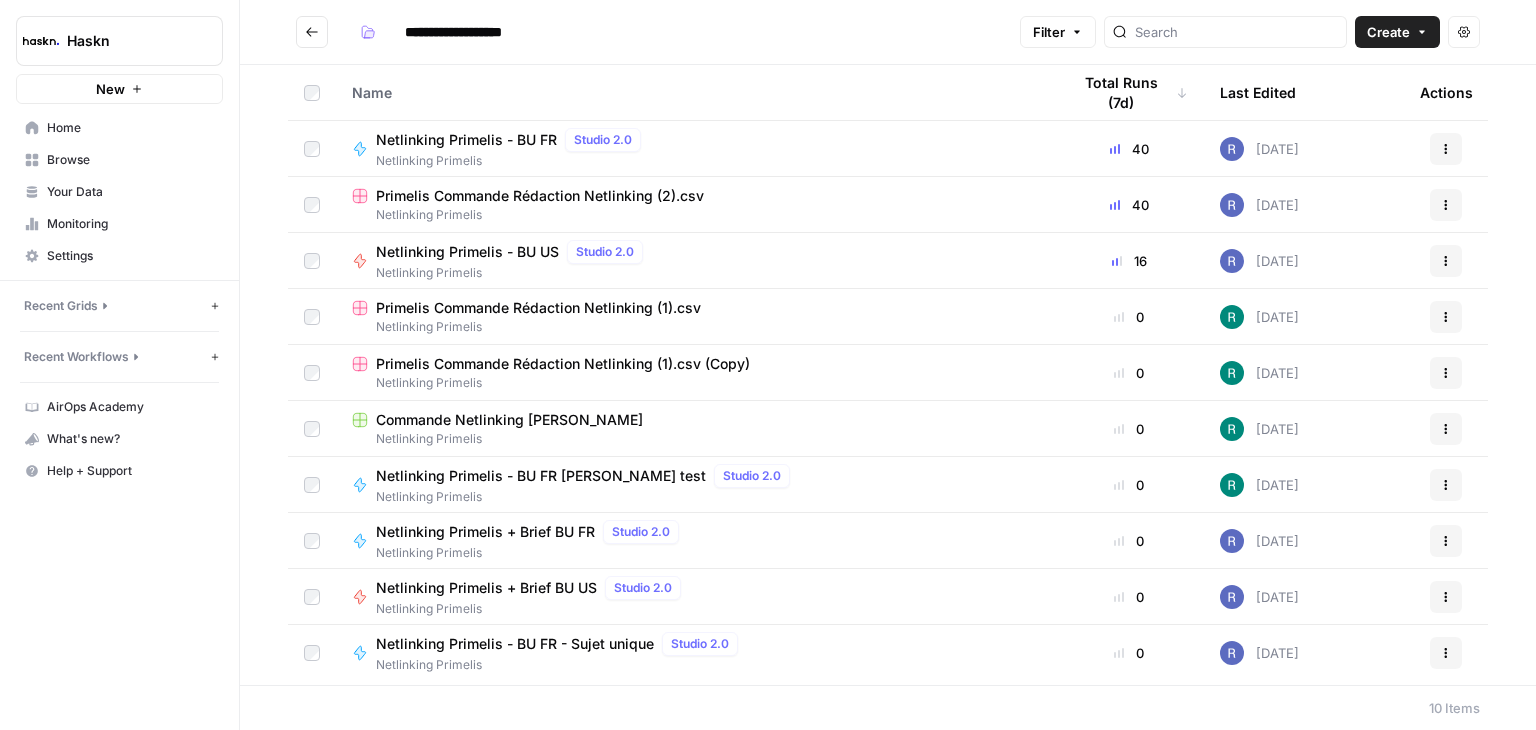drag, startPoint x: 506, startPoint y: 530, endPoint x: 620, endPoint y: 105, distance: 440.02386 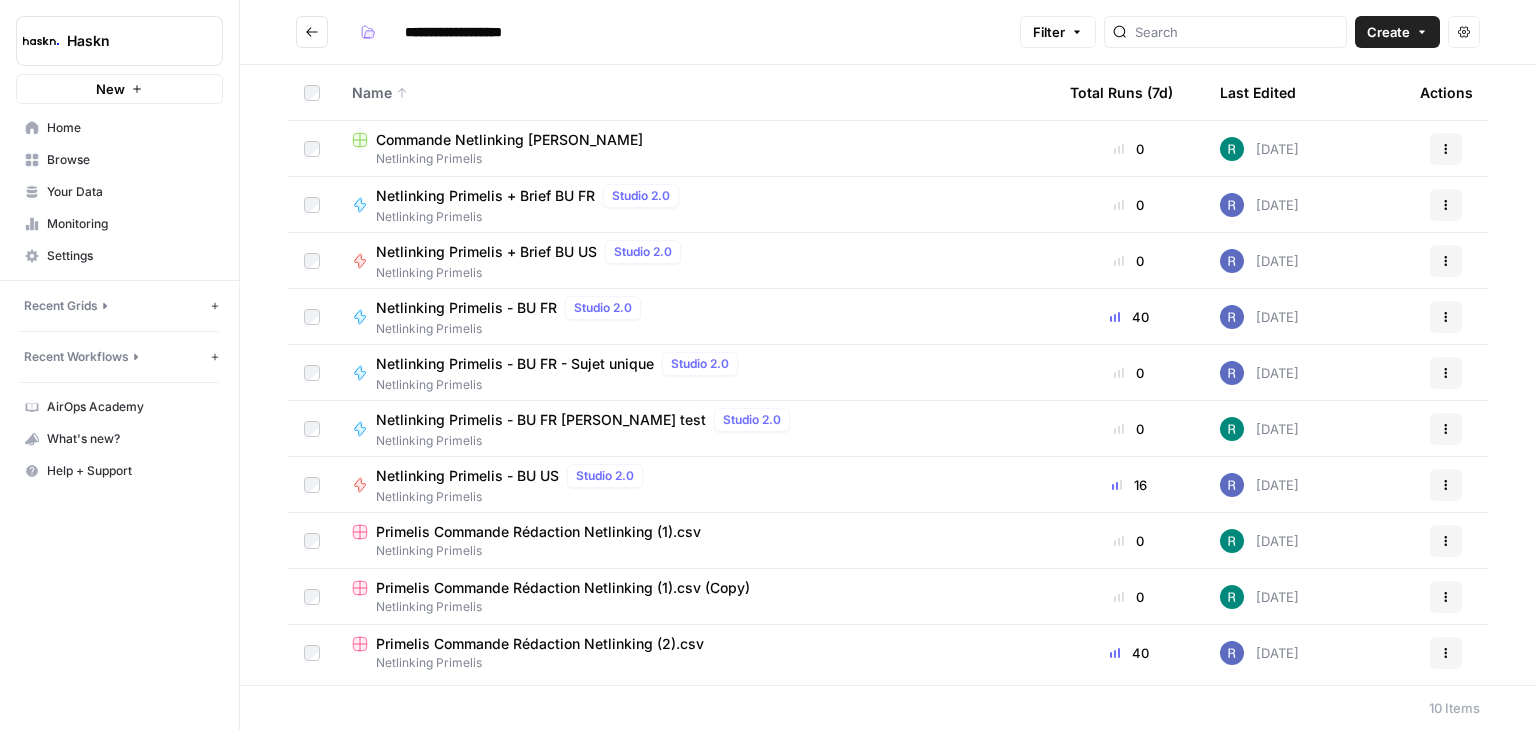 click on "Name" at bounding box center [380, 92] 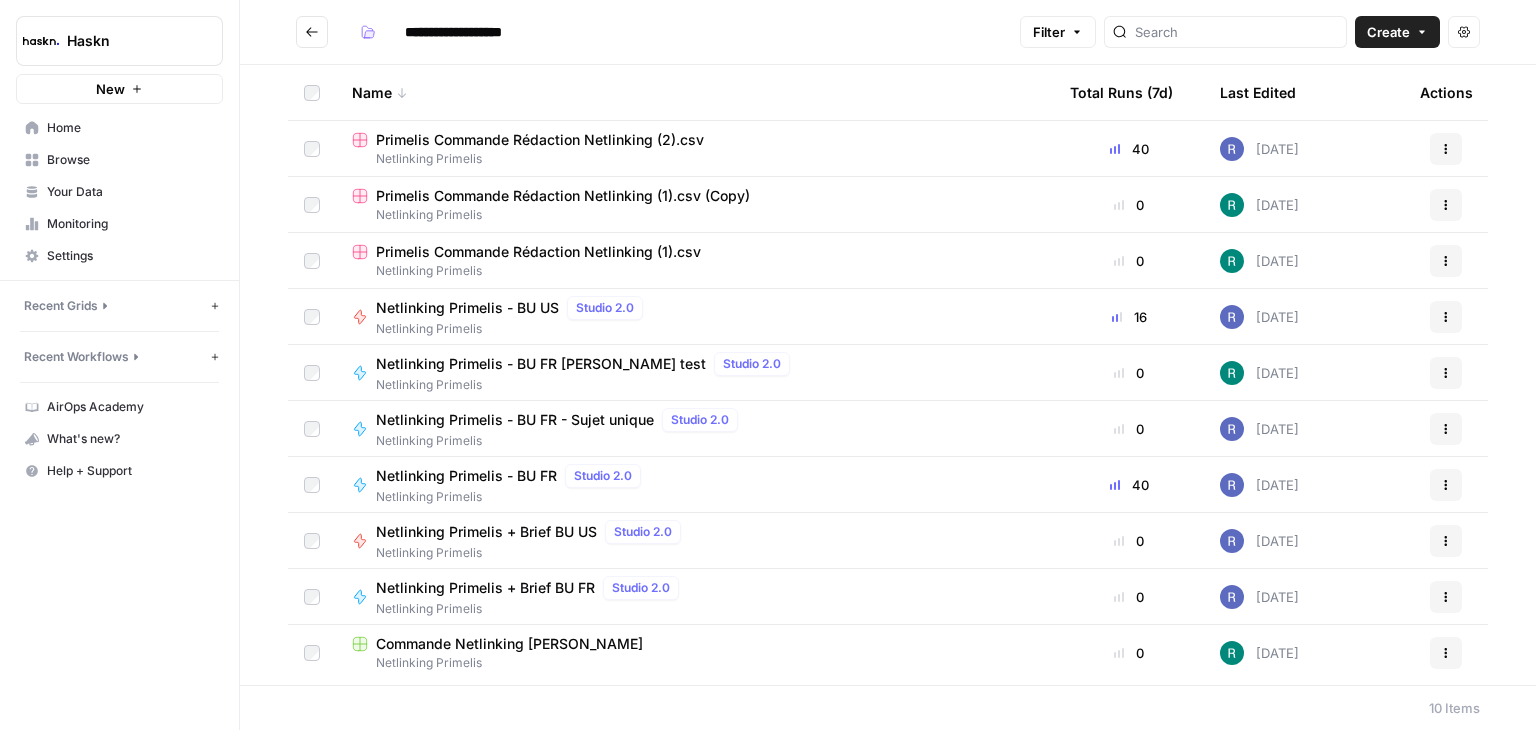 click on "Primelis Commande Rédaction Netlinking (2).csv" at bounding box center (540, 140) 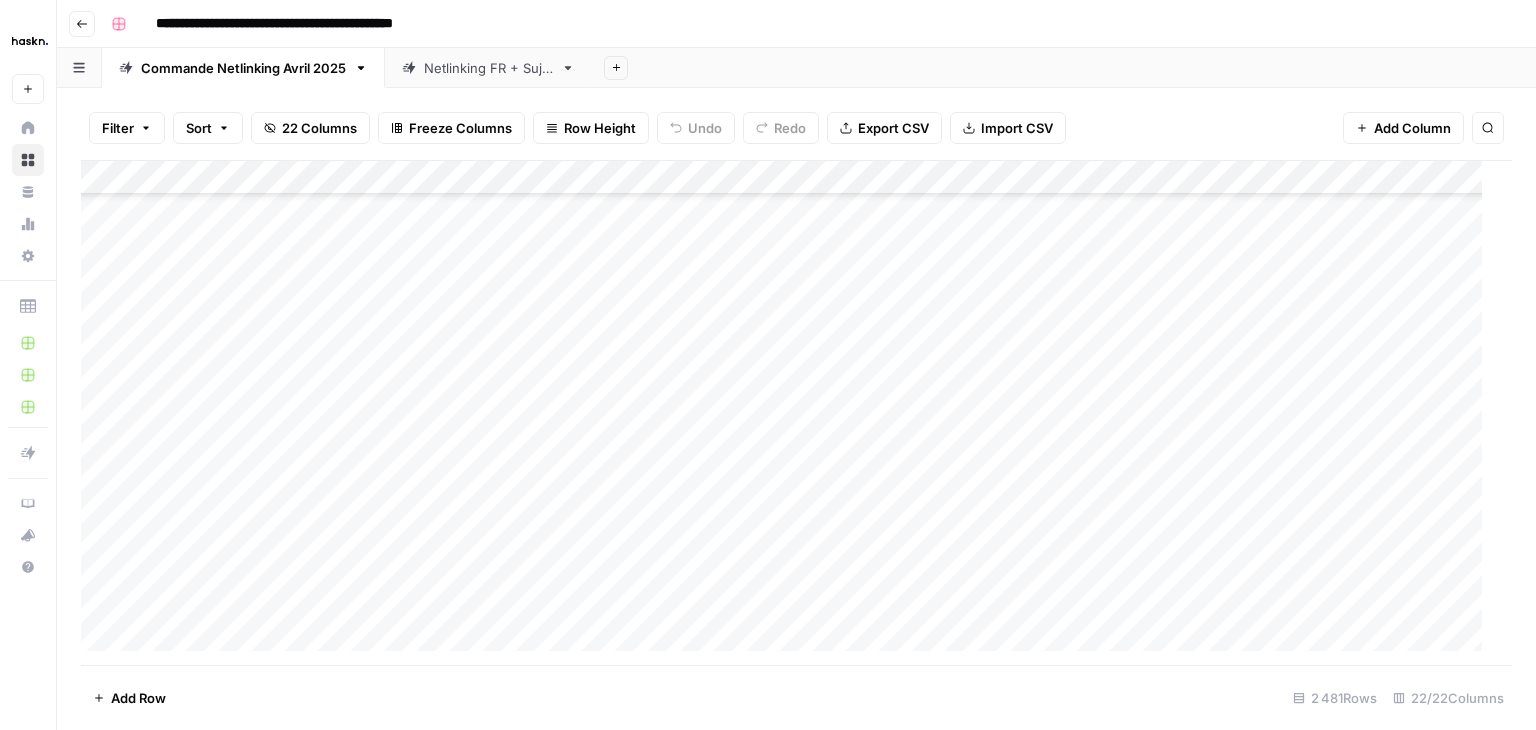scroll, scrollTop: 600, scrollLeft: 0, axis: vertical 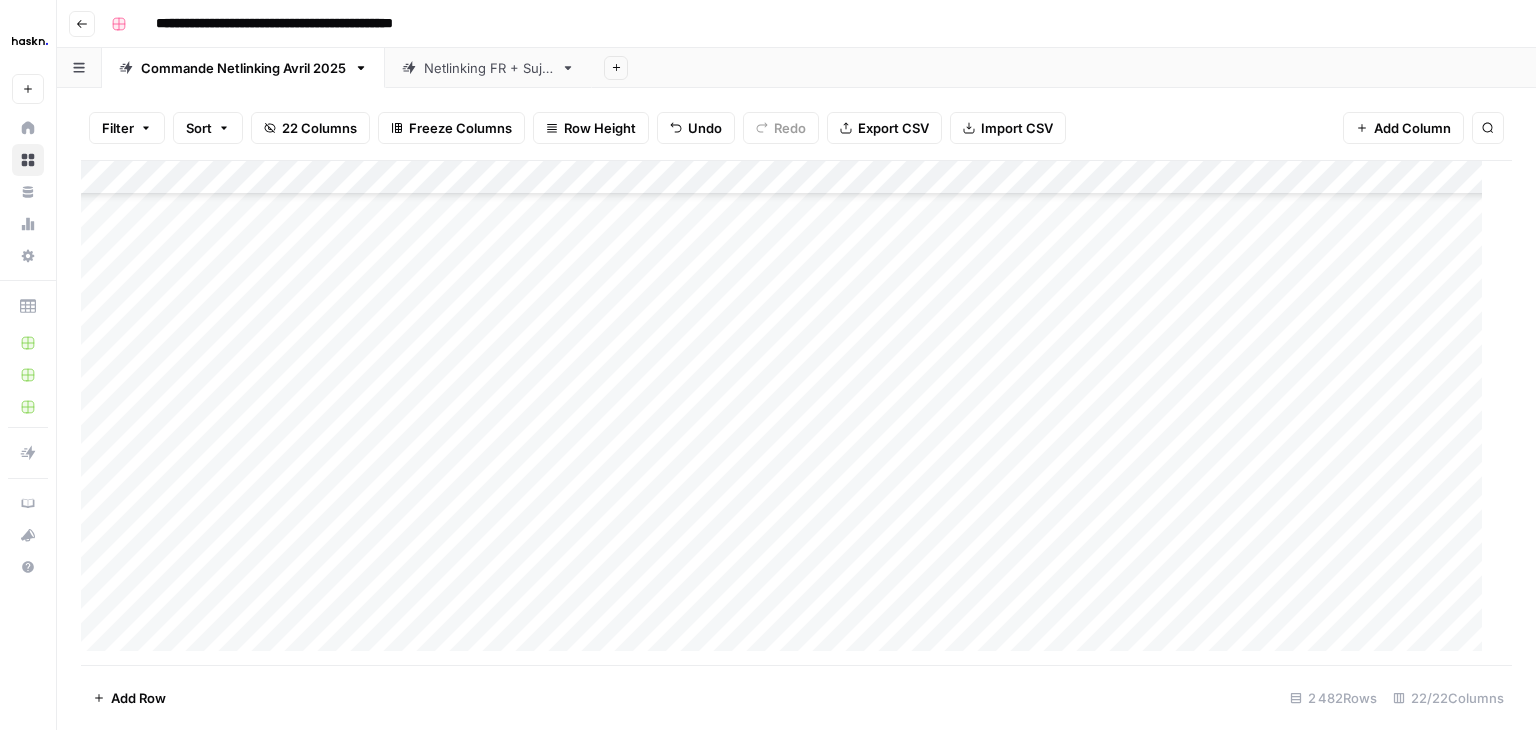 click on "Add Column" at bounding box center [789, 413] 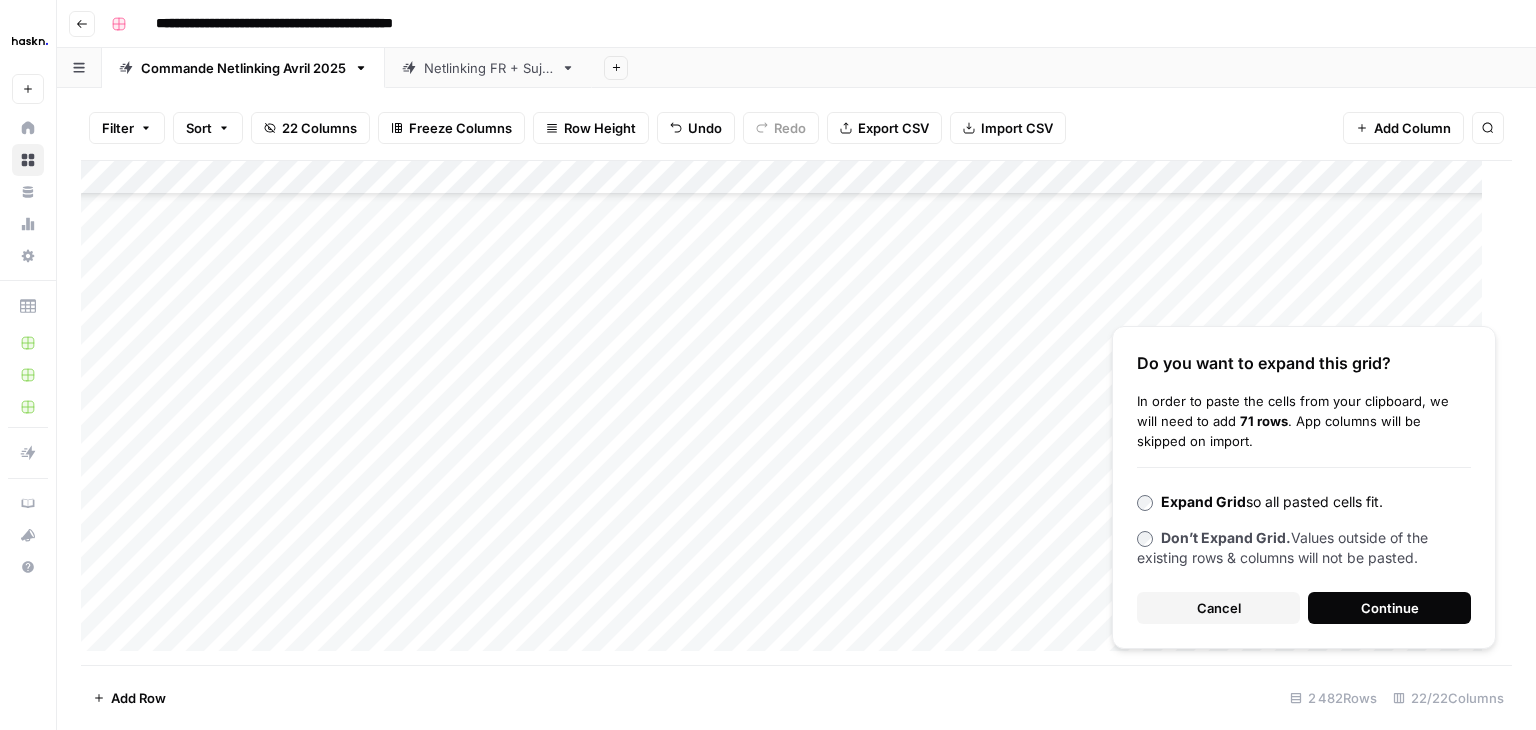 click on "Continue" at bounding box center [1390, 608] 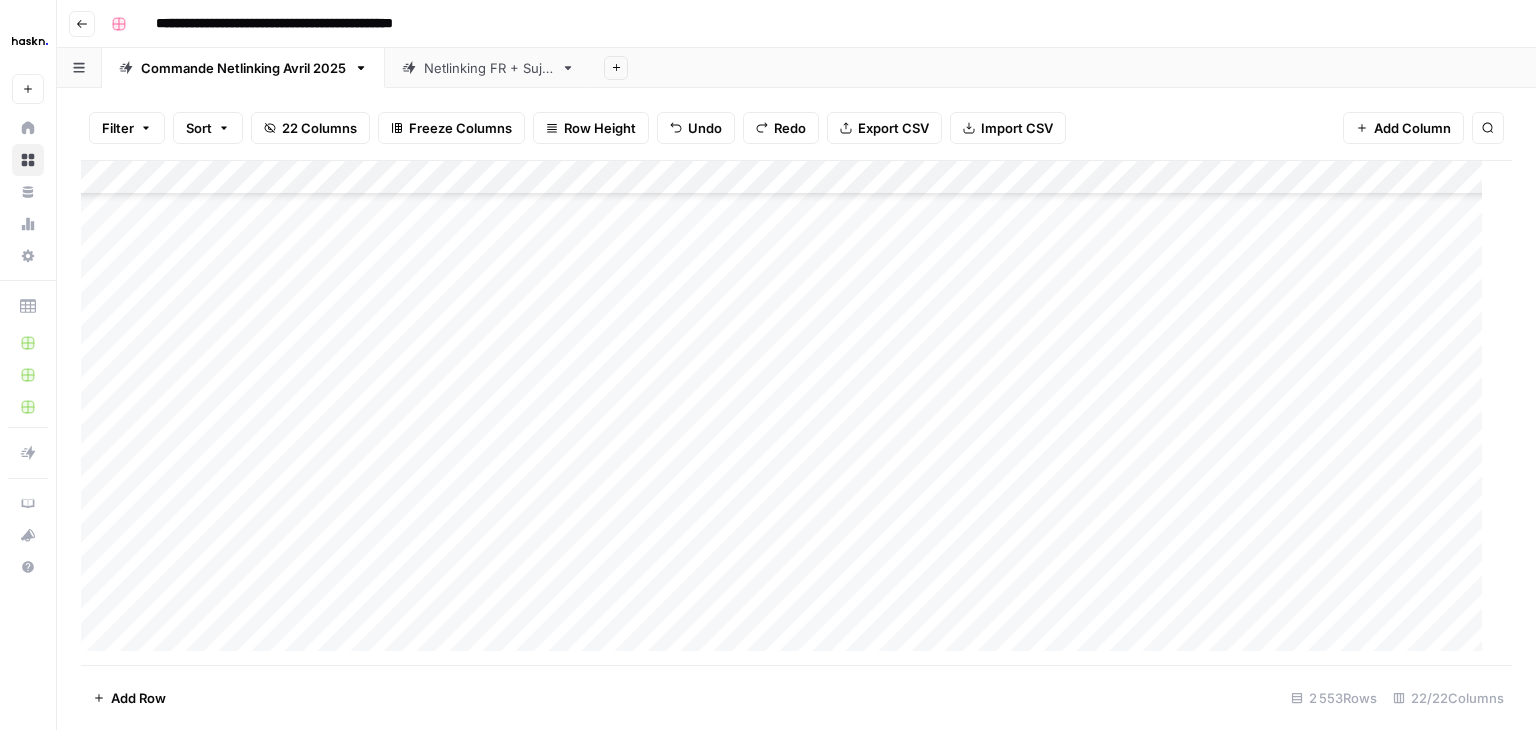 scroll, scrollTop: 84064, scrollLeft: 0, axis: vertical 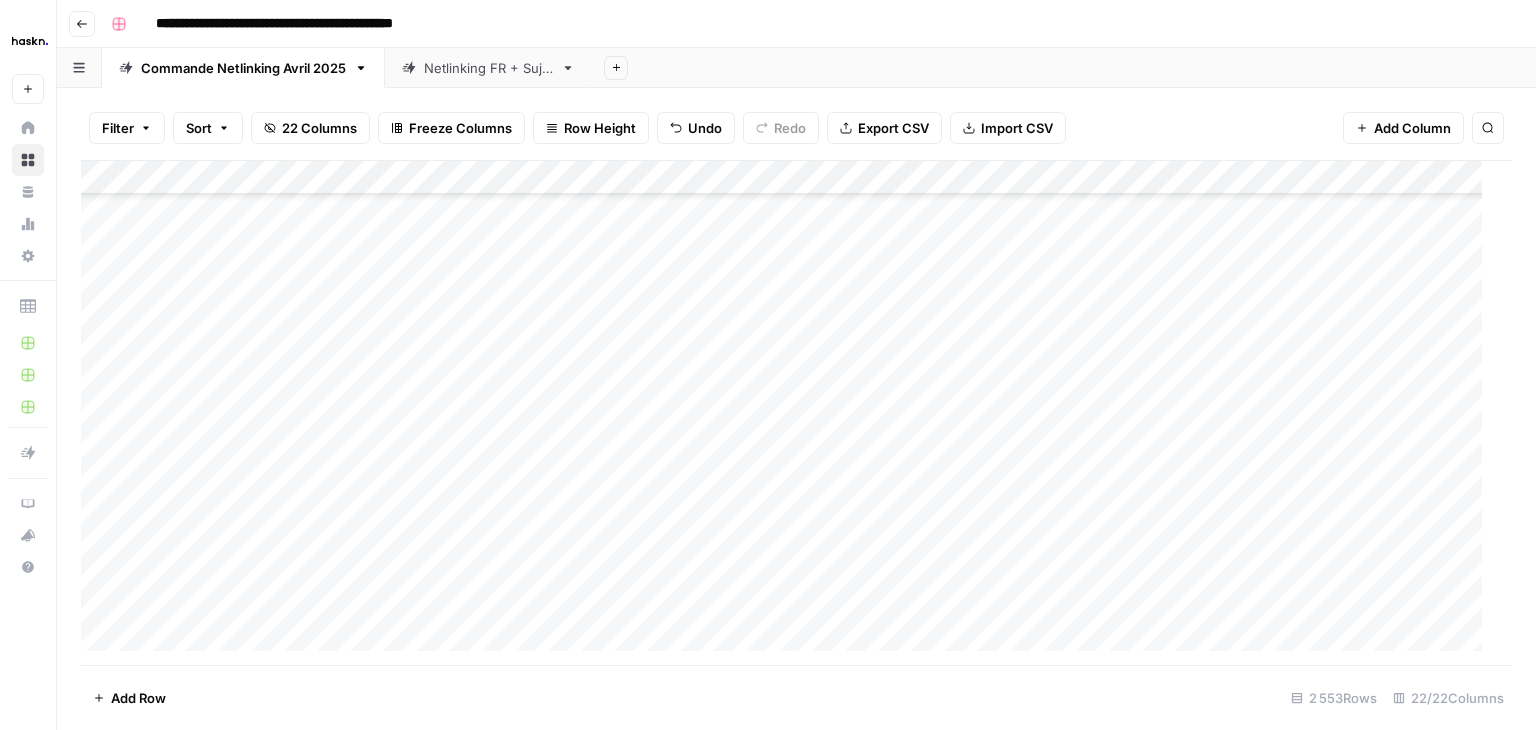 click on "Add Column" at bounding box center (789, 413) 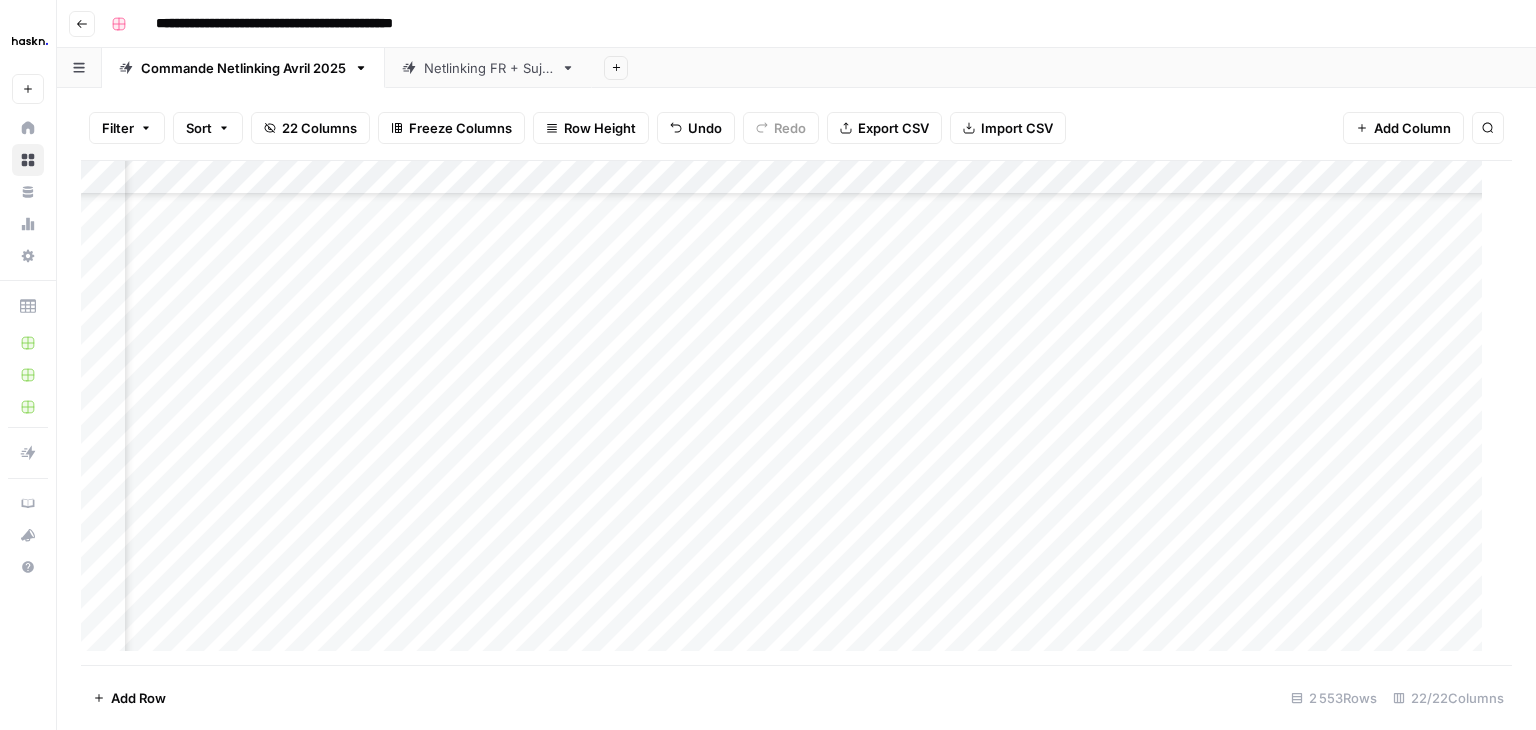 scroll, scrollTop: 84064, scrollLeft: 693, axis: both 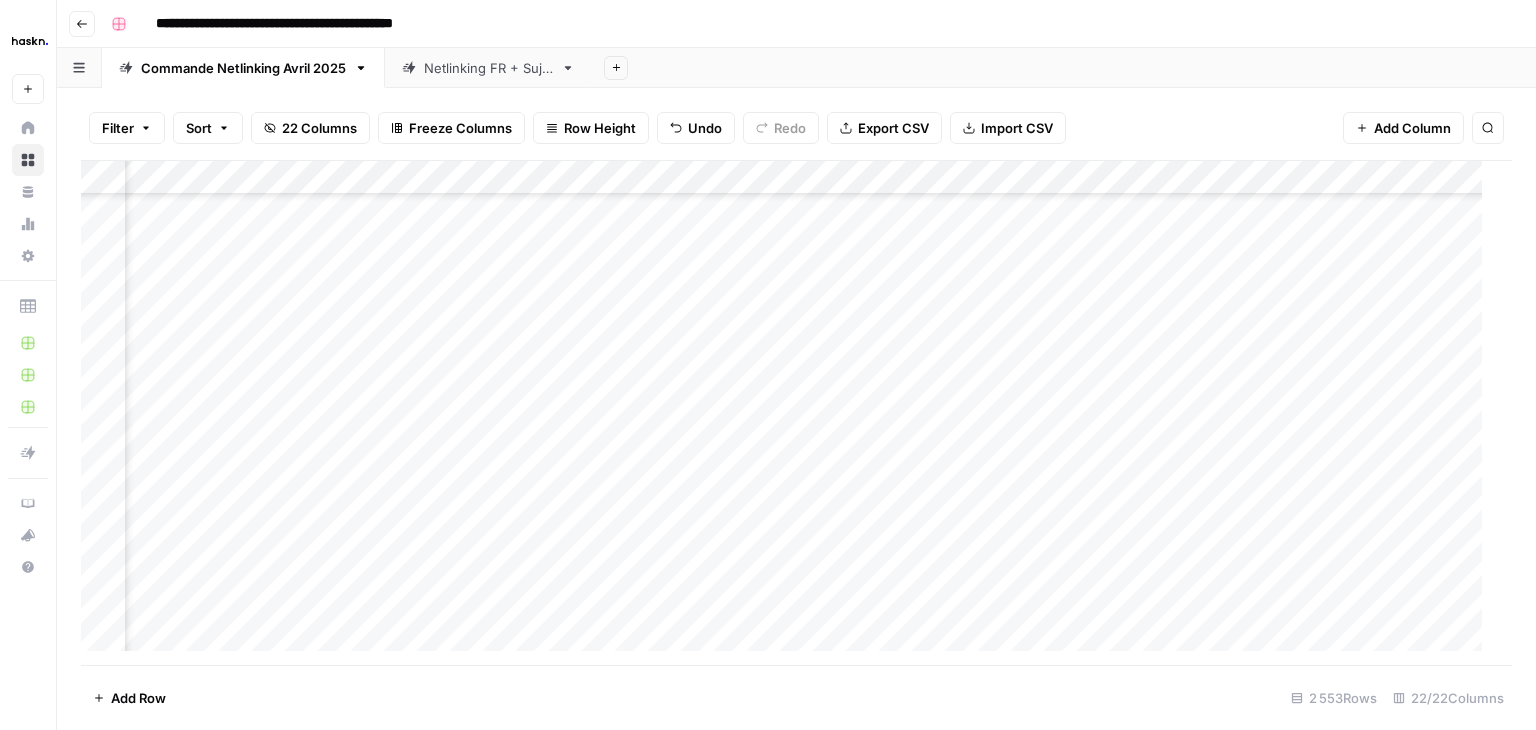 click on "Add Column" at bounding box center (789, 413) 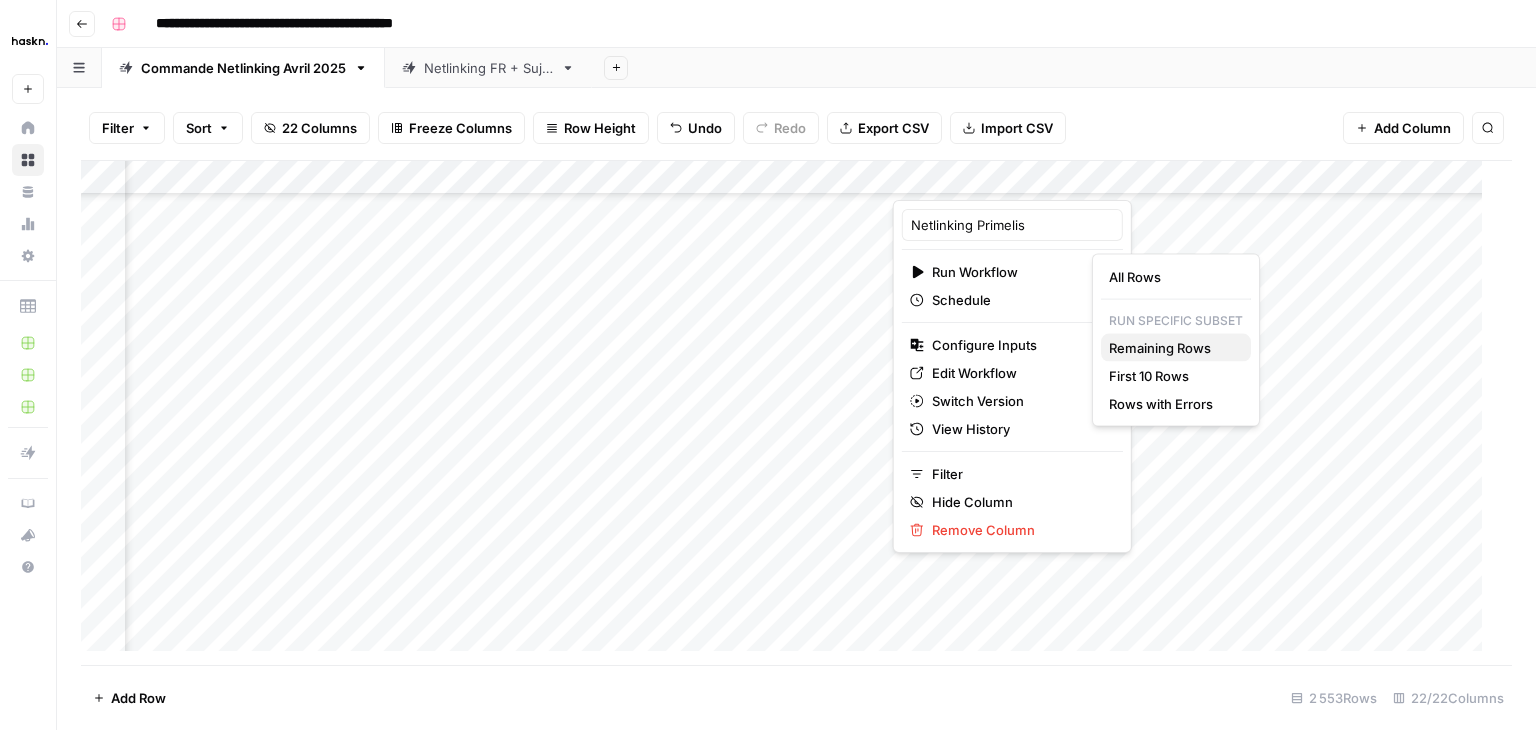 click on "Remaining Rows" at bounding box center [1160, 348] 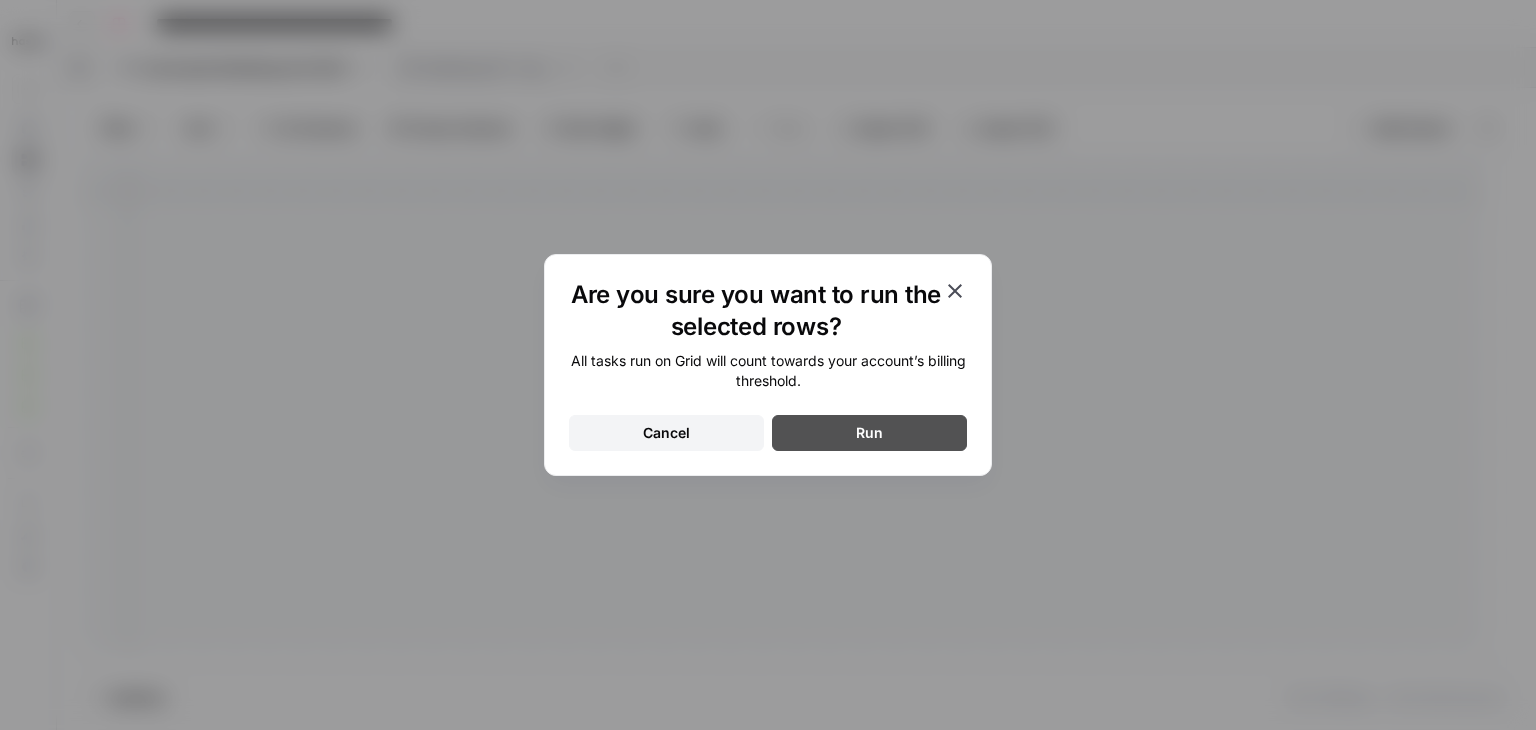 click on "Run" at bounding box center [869, 433] 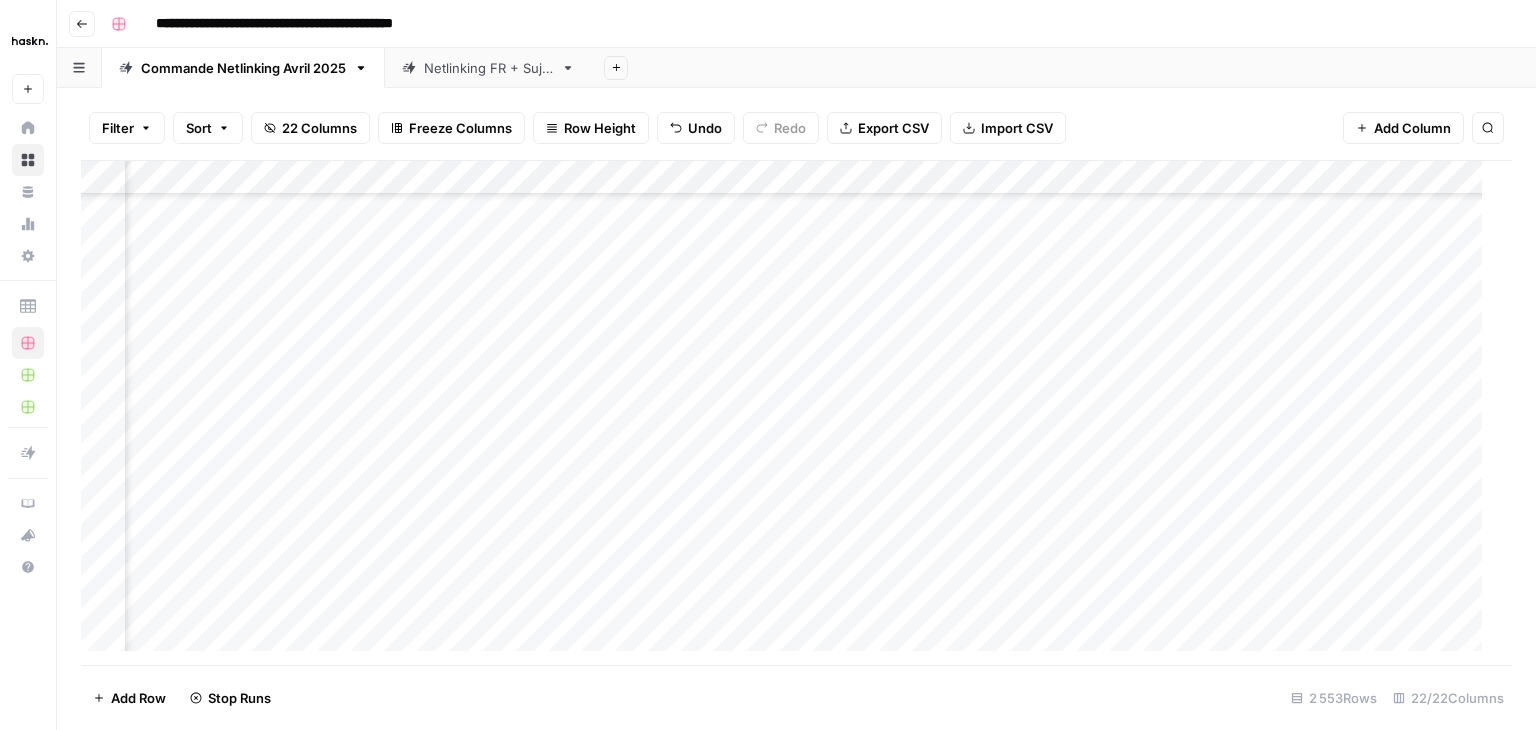 scroll, scrollTop: 84464, scrollLeft: 3278, axis: both 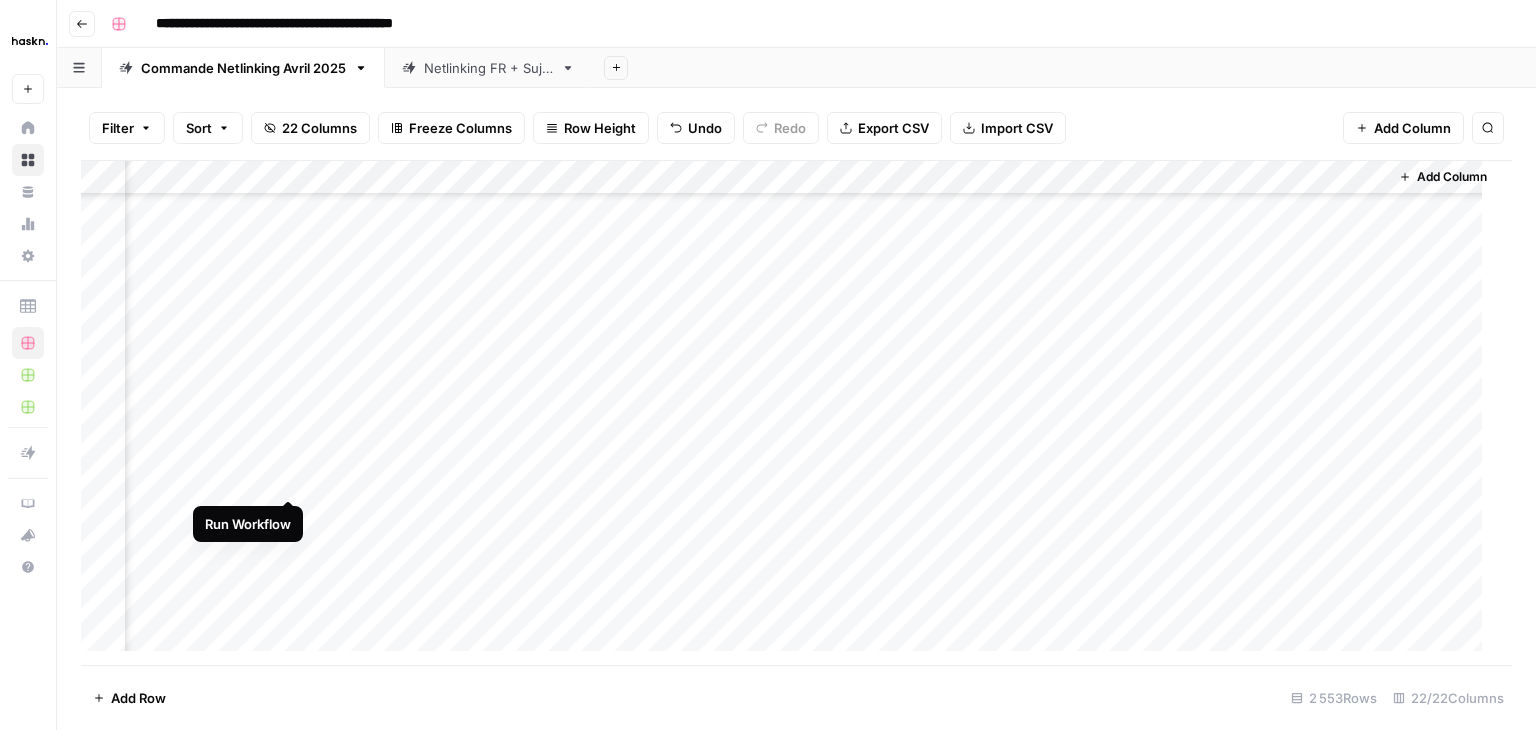 click on "Add Column" at bounding box center (789, 413) 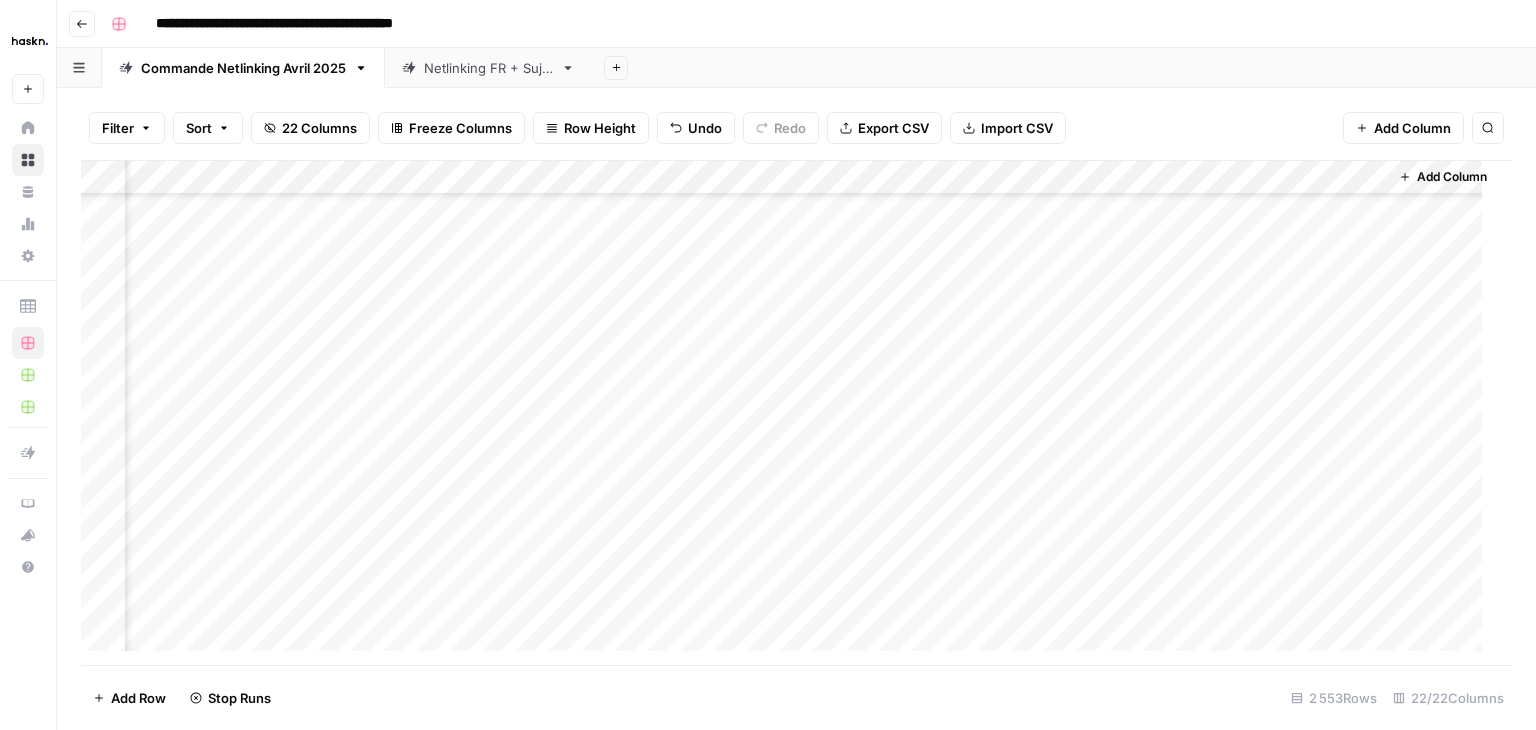 scroll, scrollTop: 84264, scrollLeft: 3528, axis: both 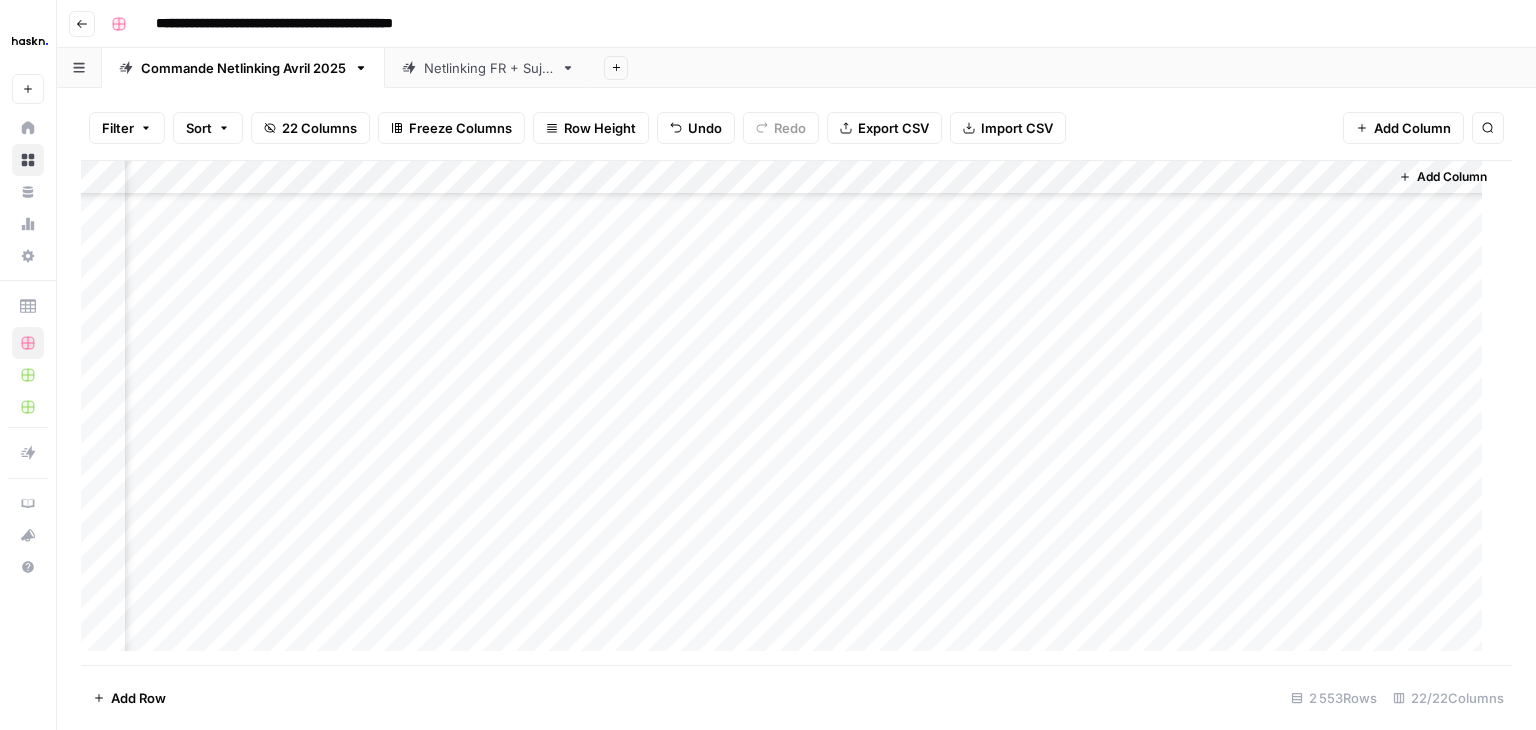 click on "Add Column" at bounding box center [789, 413] 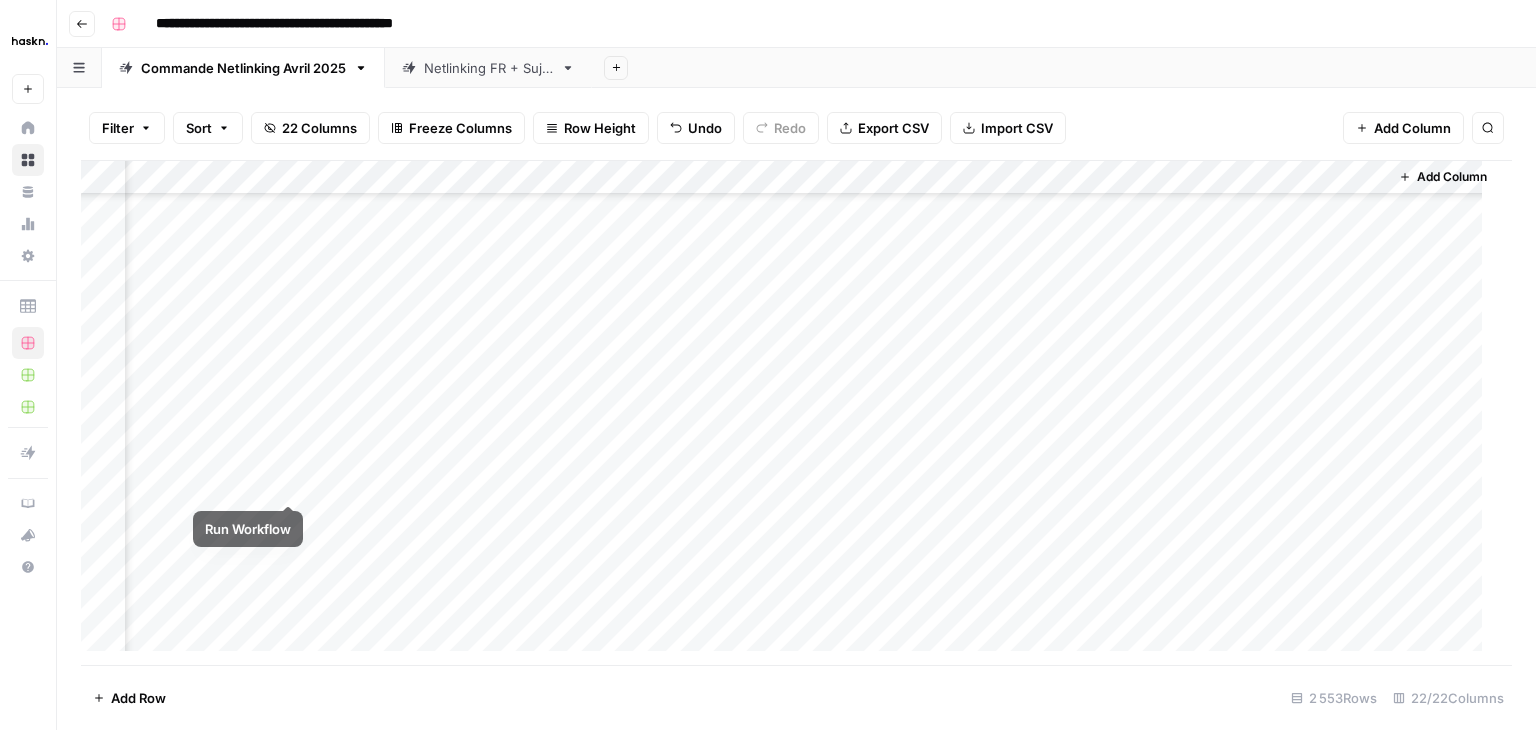 click on "Add Column" at bounding box center (789, 413) 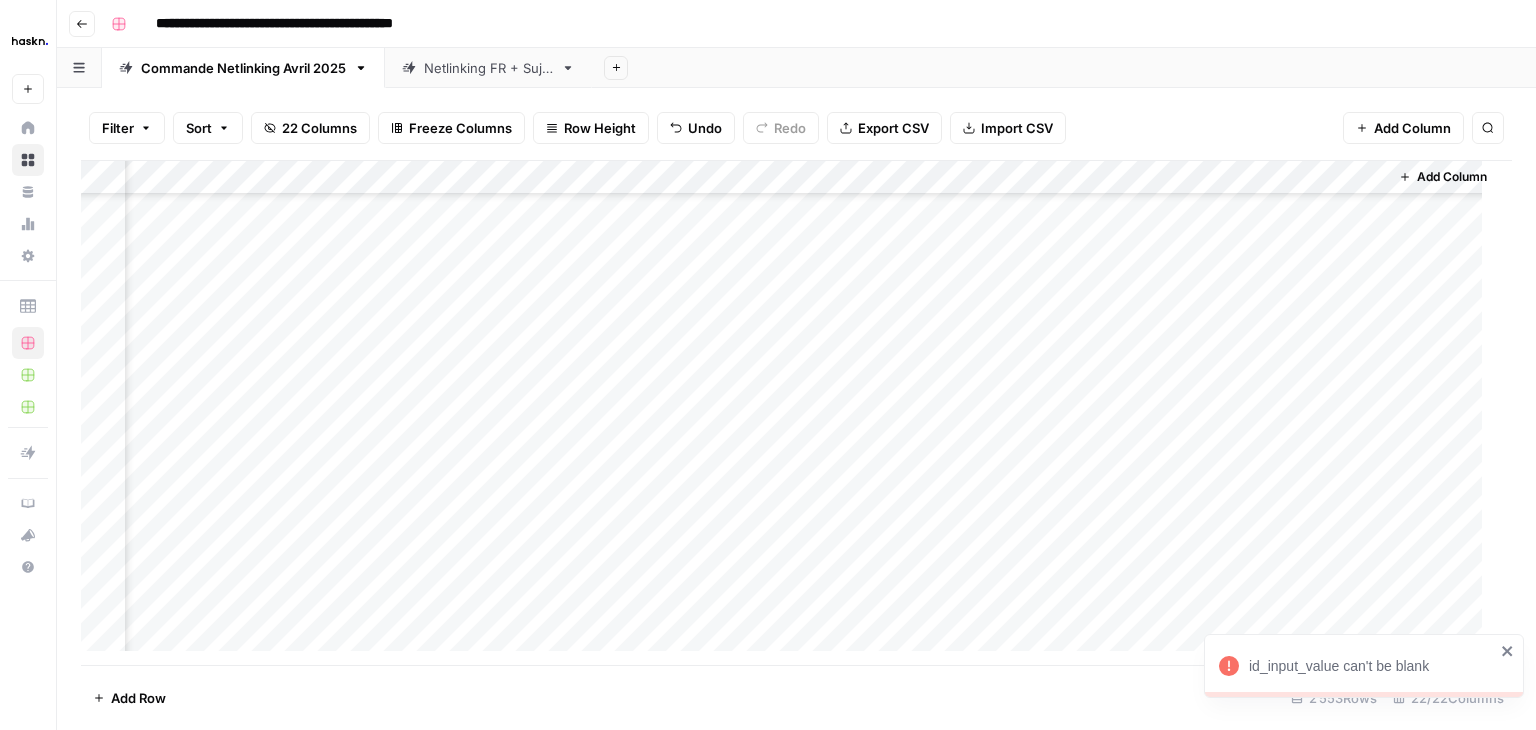 scroll, scrollTop: 86378, scrollLeft: 3528, axis: both 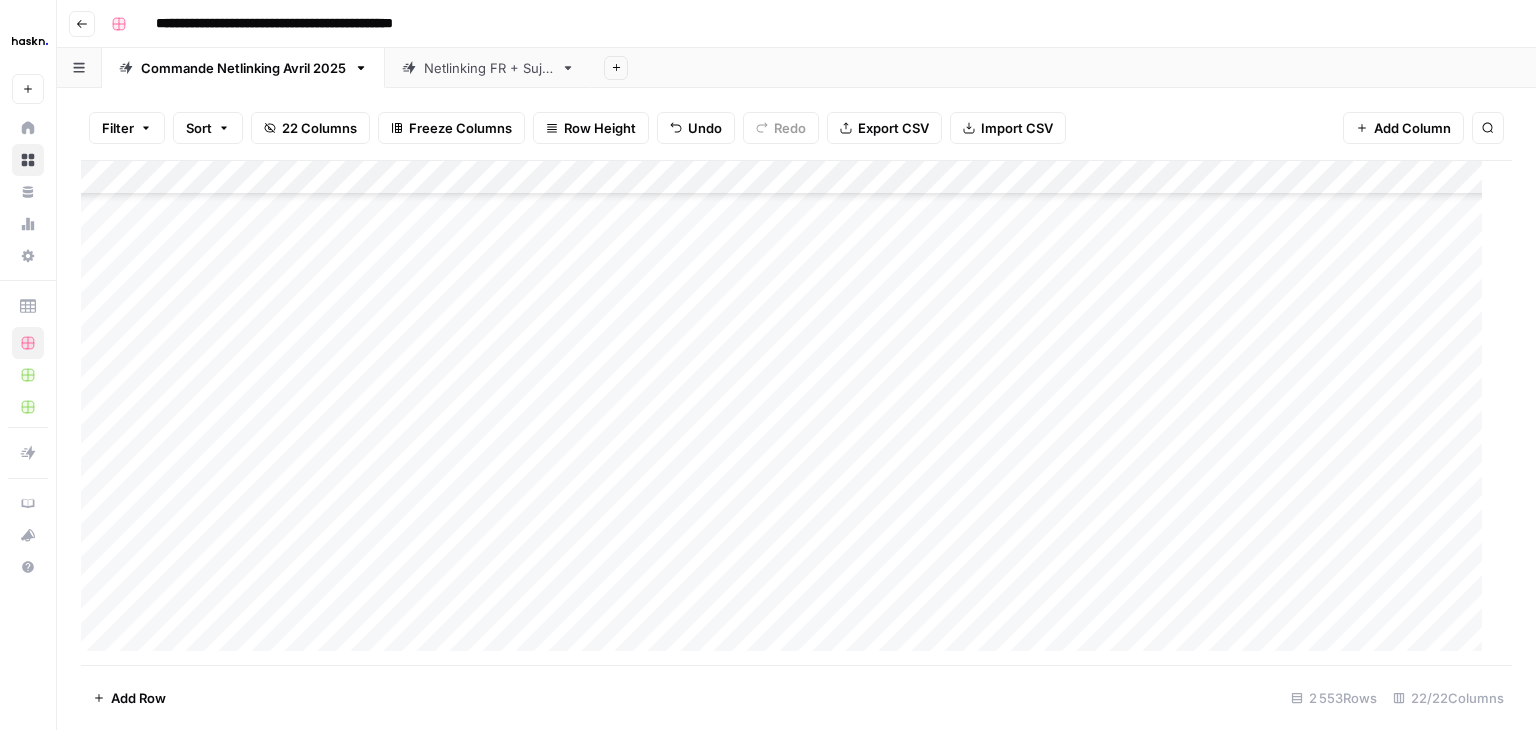 click on "Add Column" at bounding box center (789, 413) 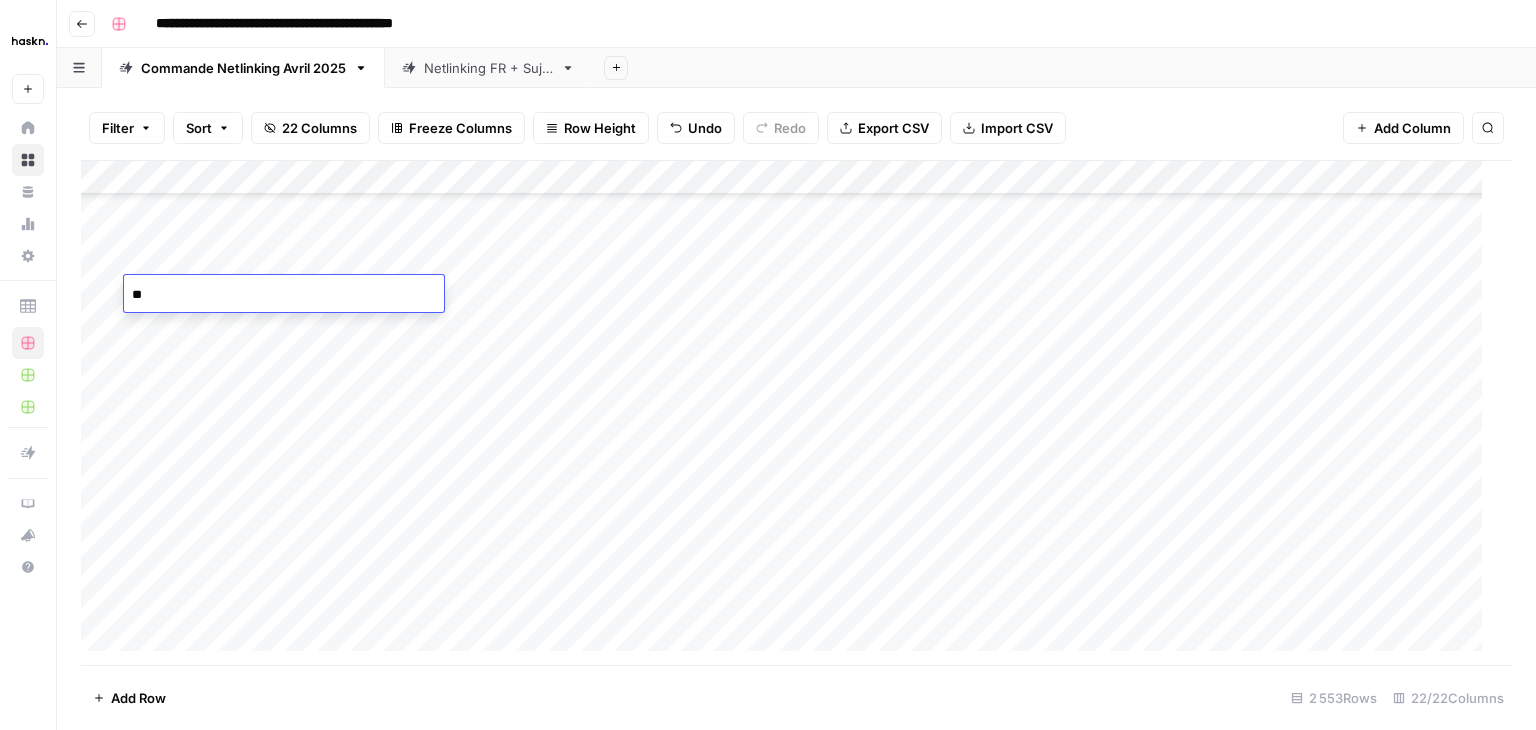type on "***" 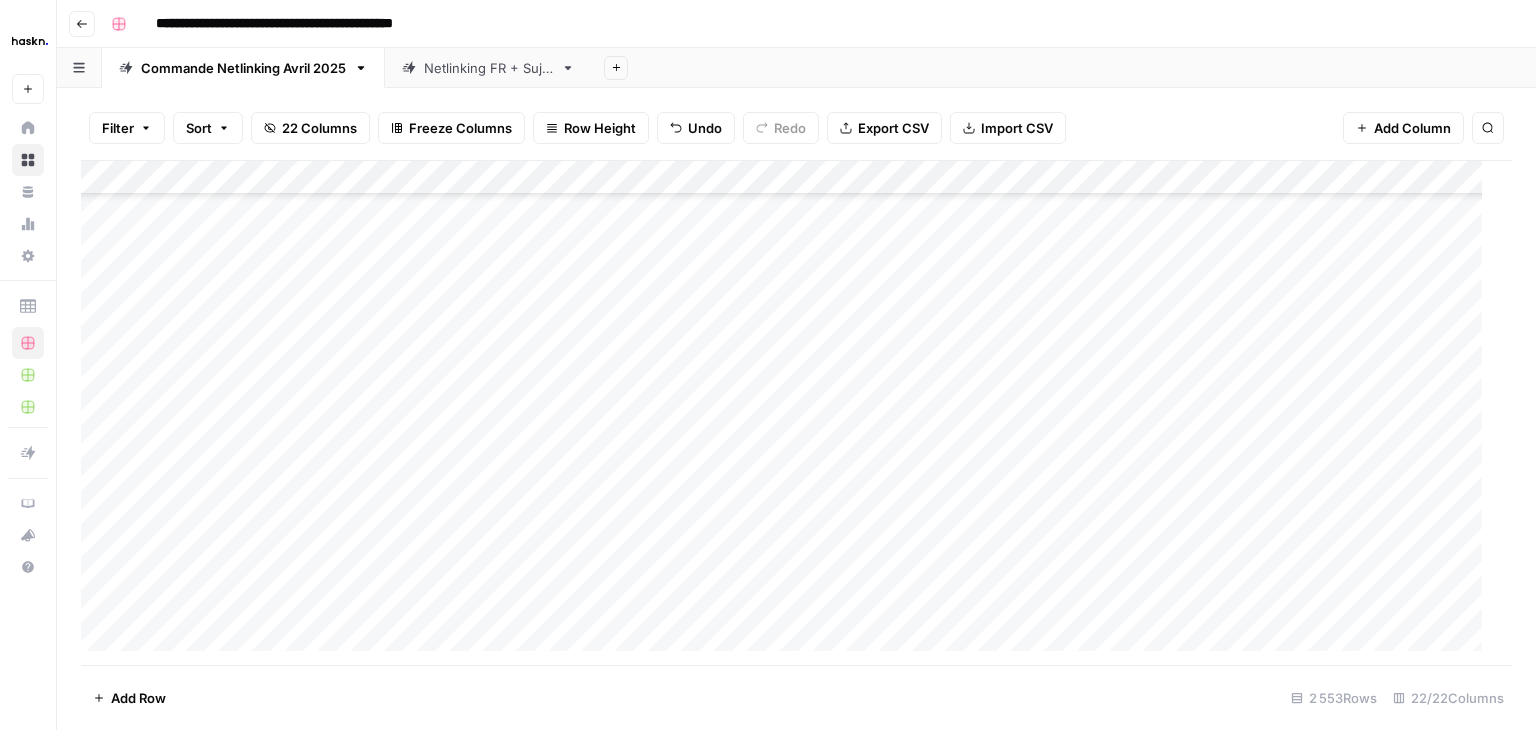 drag, startPoint x: 408, startPoint y: 341, endPoint x: 396, endPoint y: 357, distance: 20 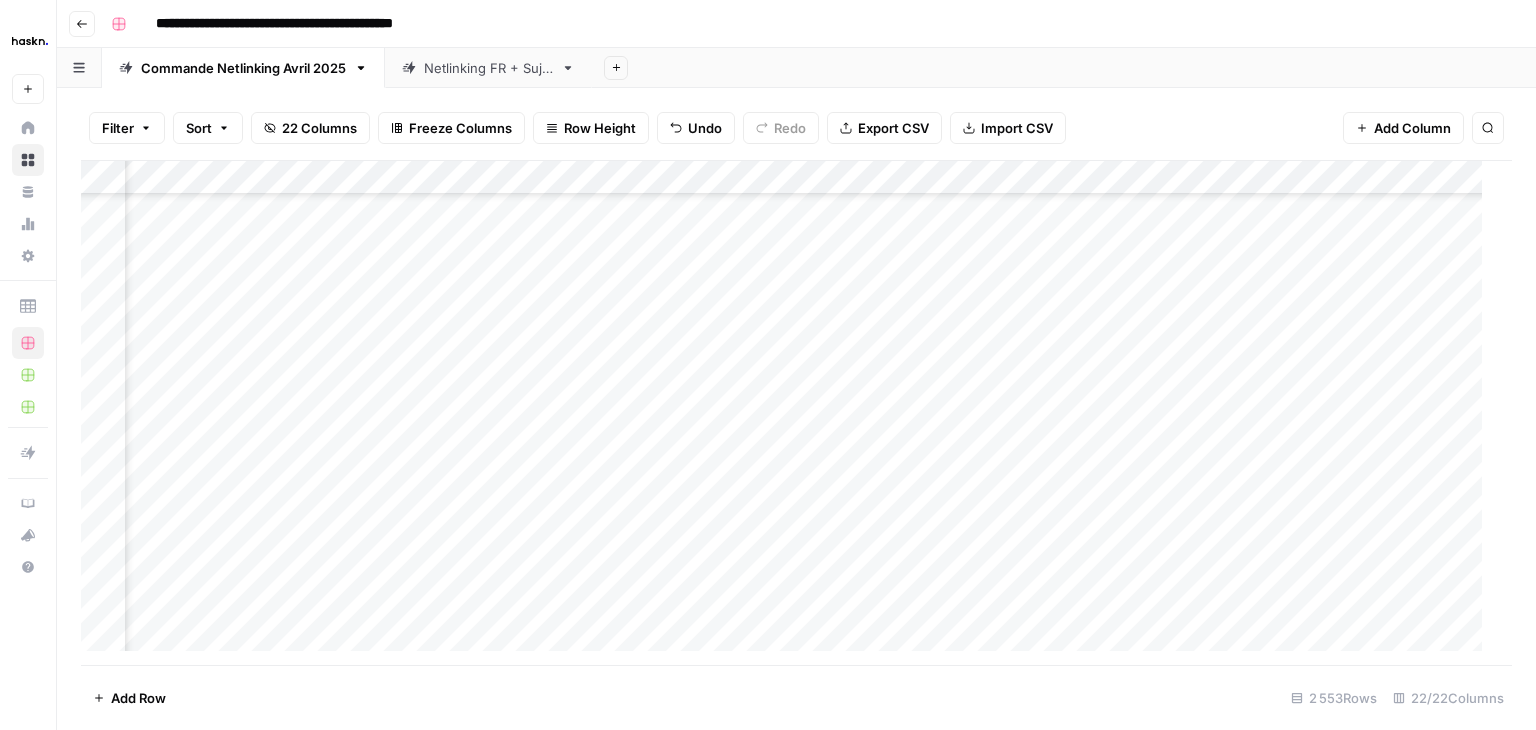 scroll, scrollTop: 86378, scrollLeft: 3386, axis: both 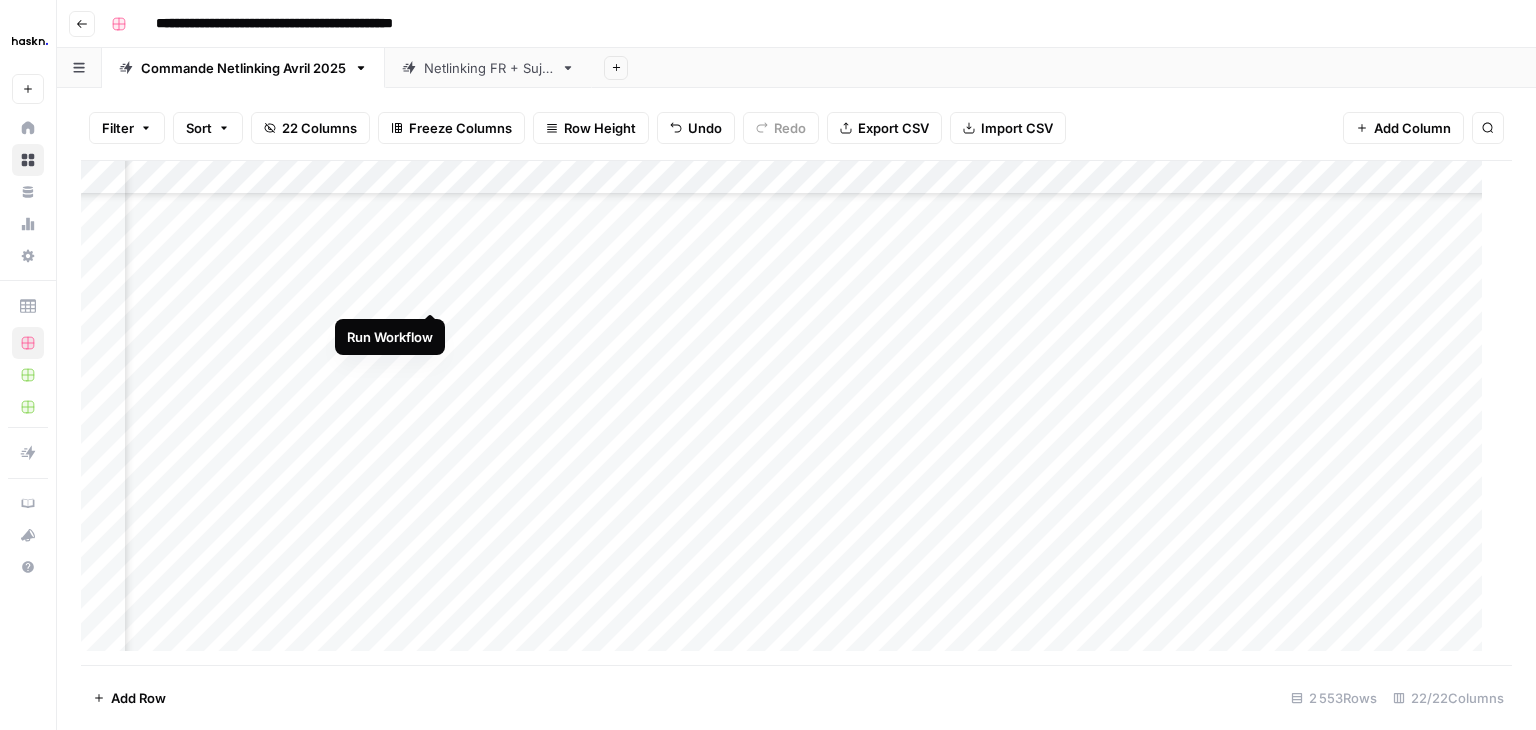 click on "Add Column" at bounding box center [789, 413] 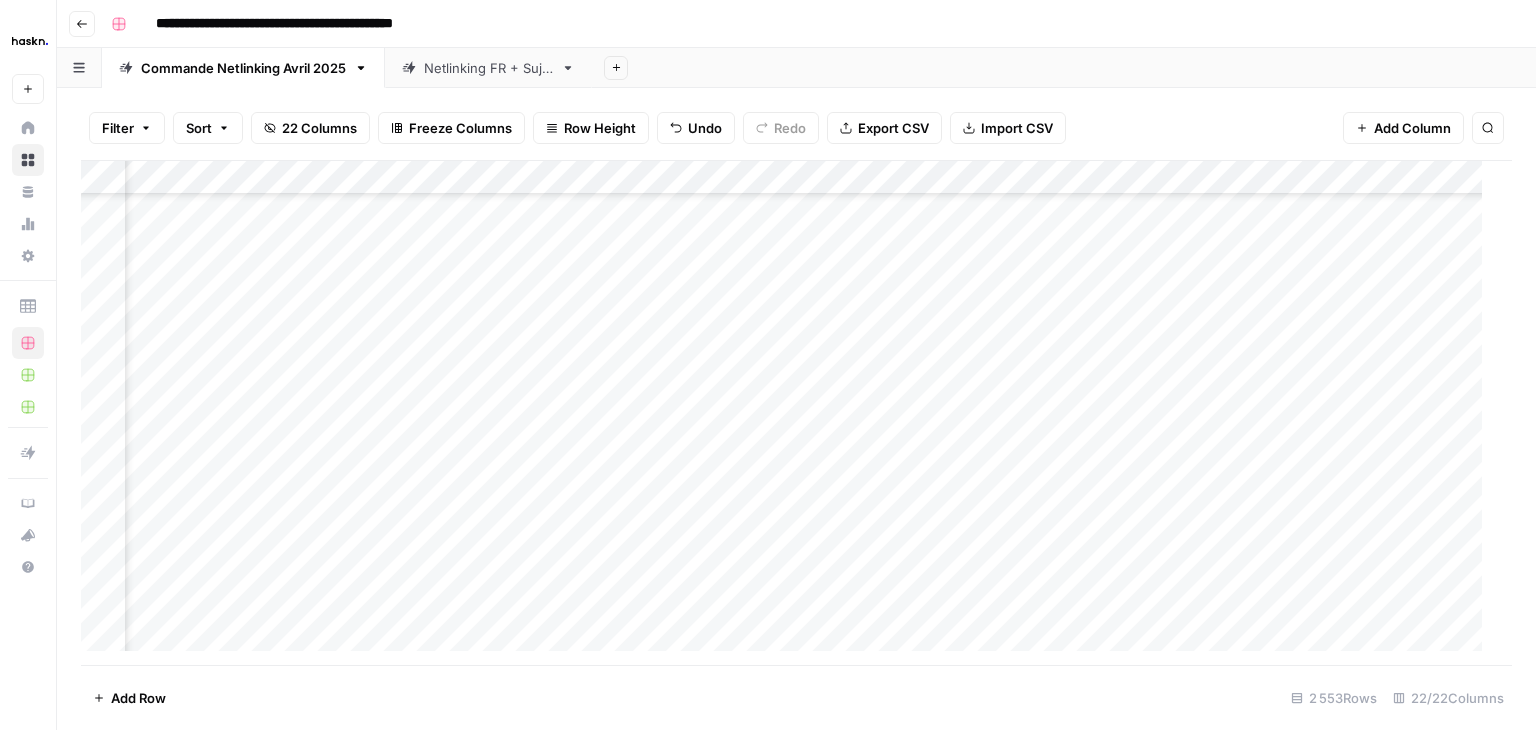 scroll, scrollTop: 84879, scrollLeft: 3386, axis: both 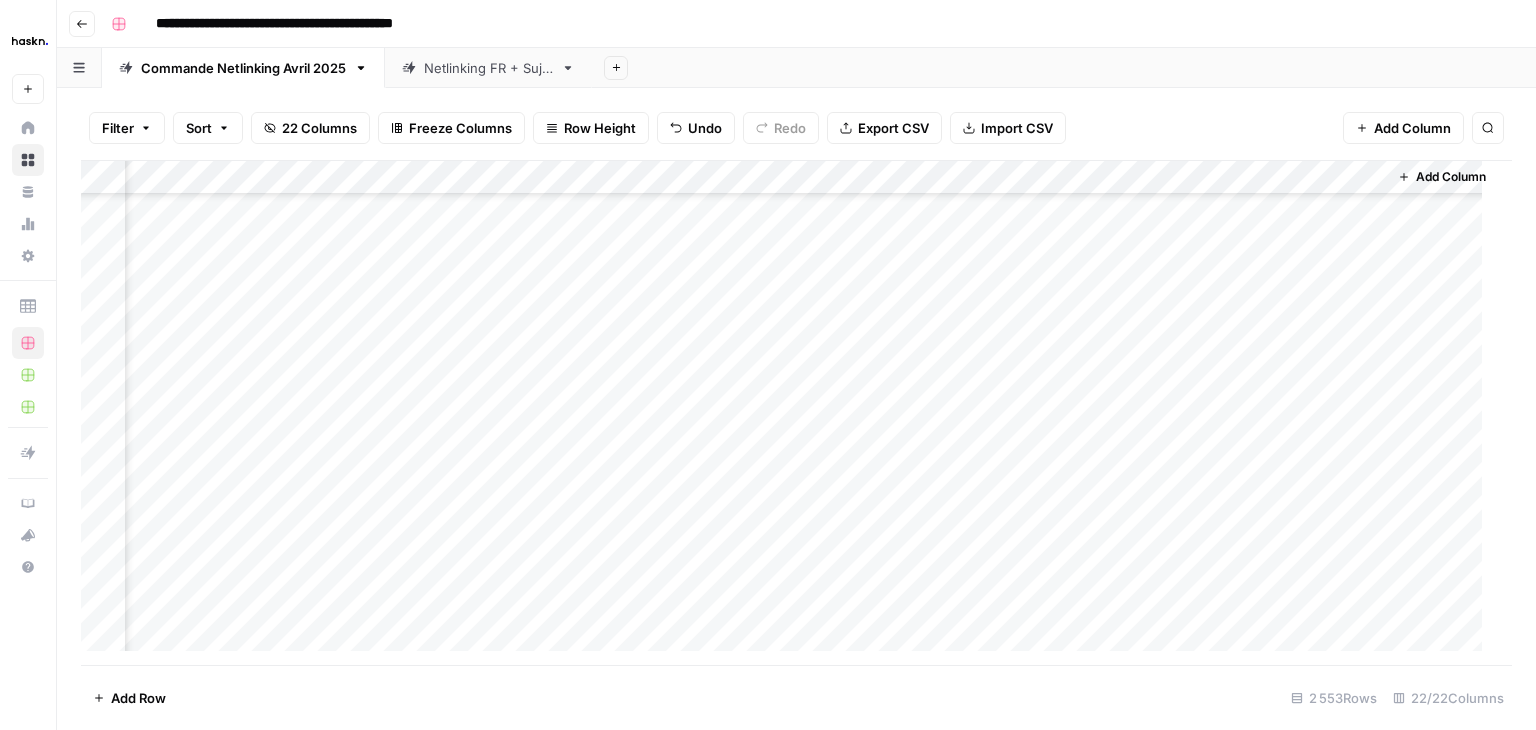 click on "Add Column" at bounding box center [789, 413] 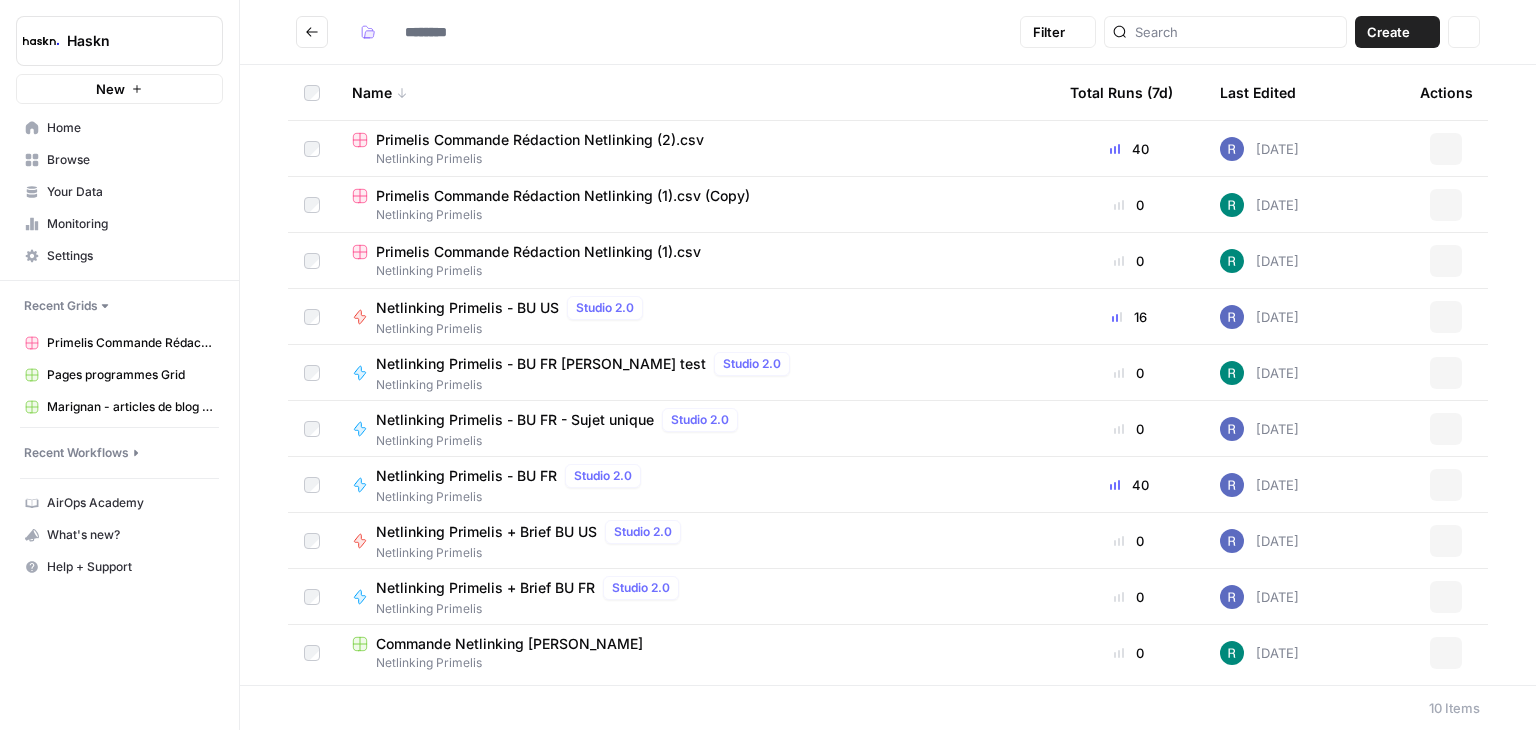 scroll, scrollTop: 0, scrollLeft: 0, axis: both 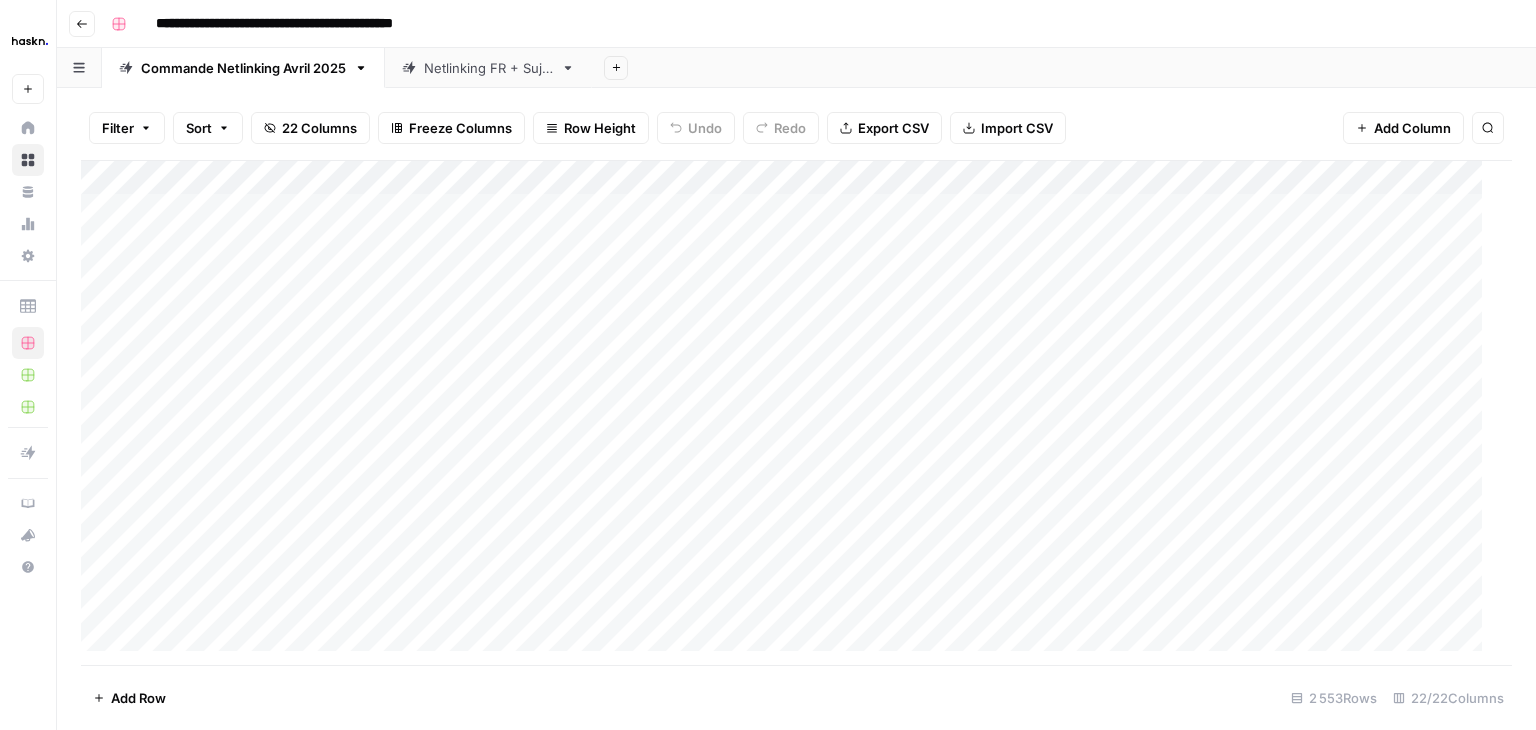 click on "Netlinking FR + Sujet" at bounding box center (488, 68) 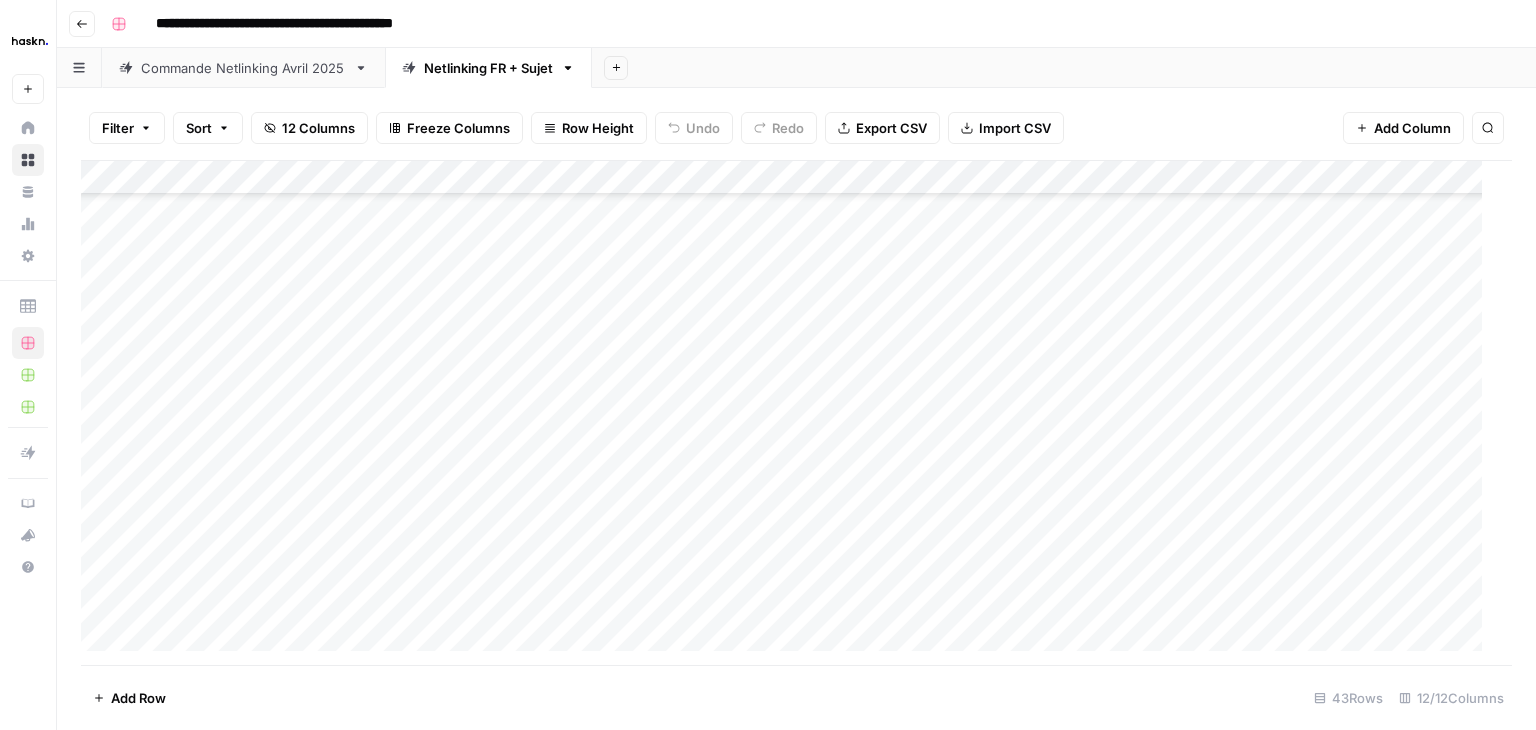scroll, scrollTop: 1038, scrollLeft: 0, axis: vertical 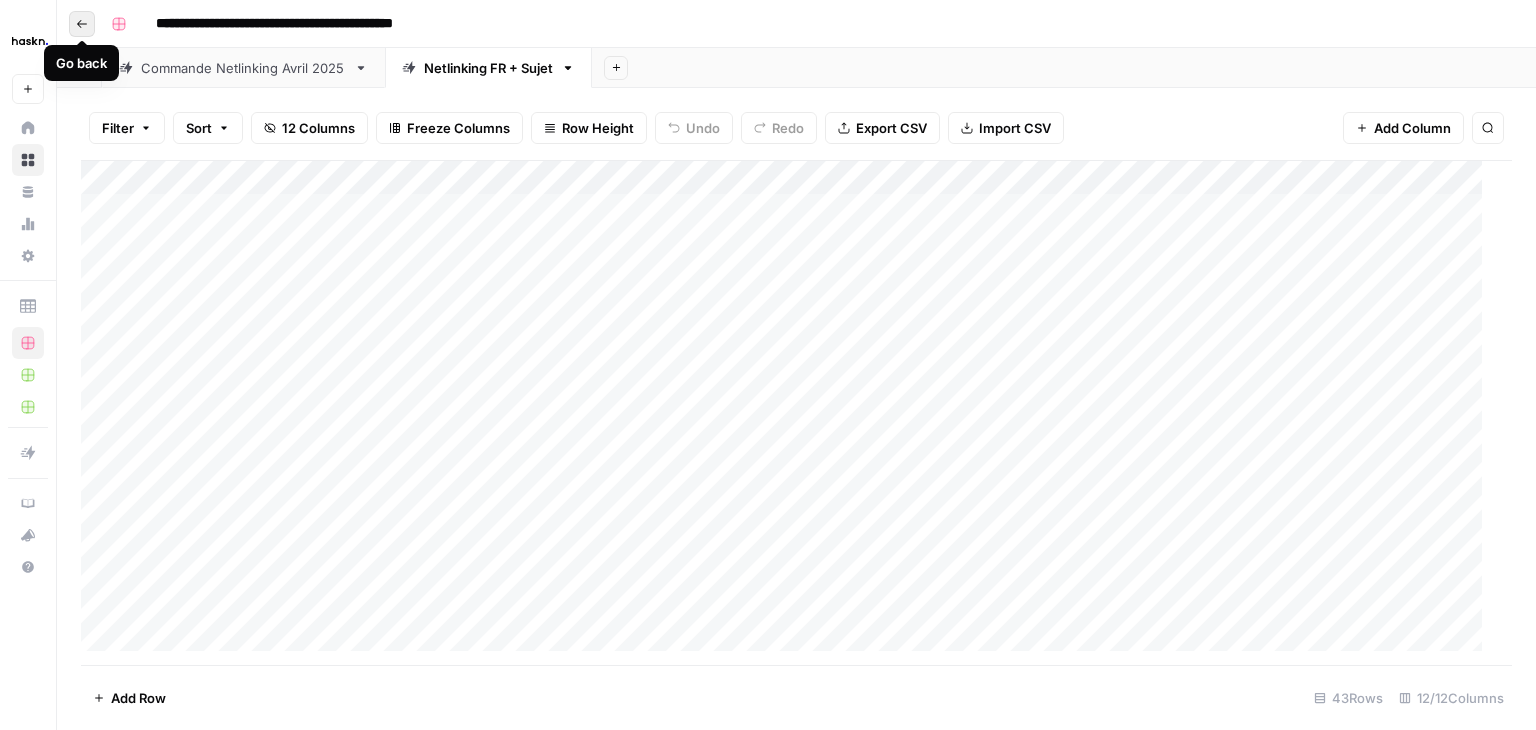 click on "Go back" at bounding box center (82, 24) 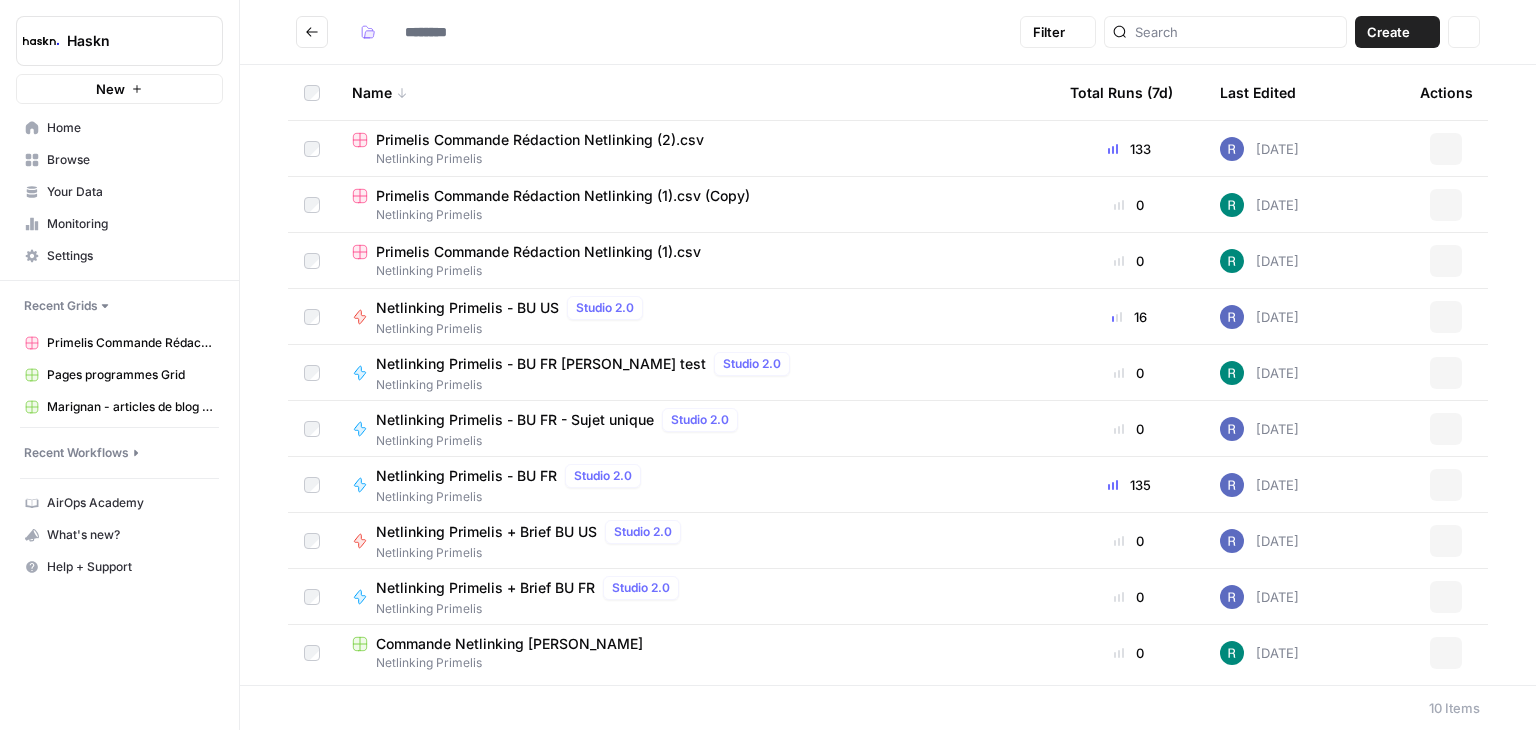 type on "**********" 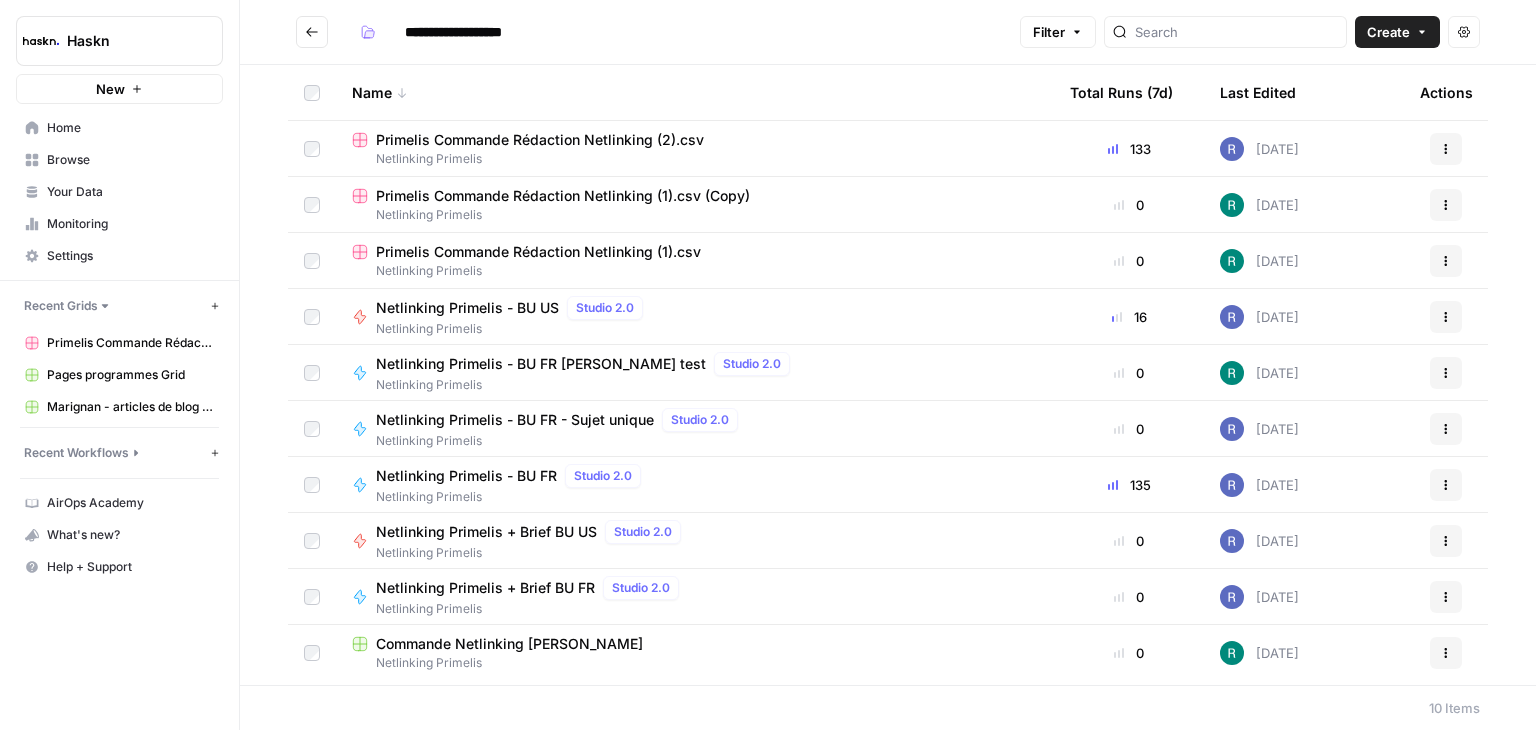 click on "Netlinking Primelis + Brief BU US" at bounding box center (486, 532) 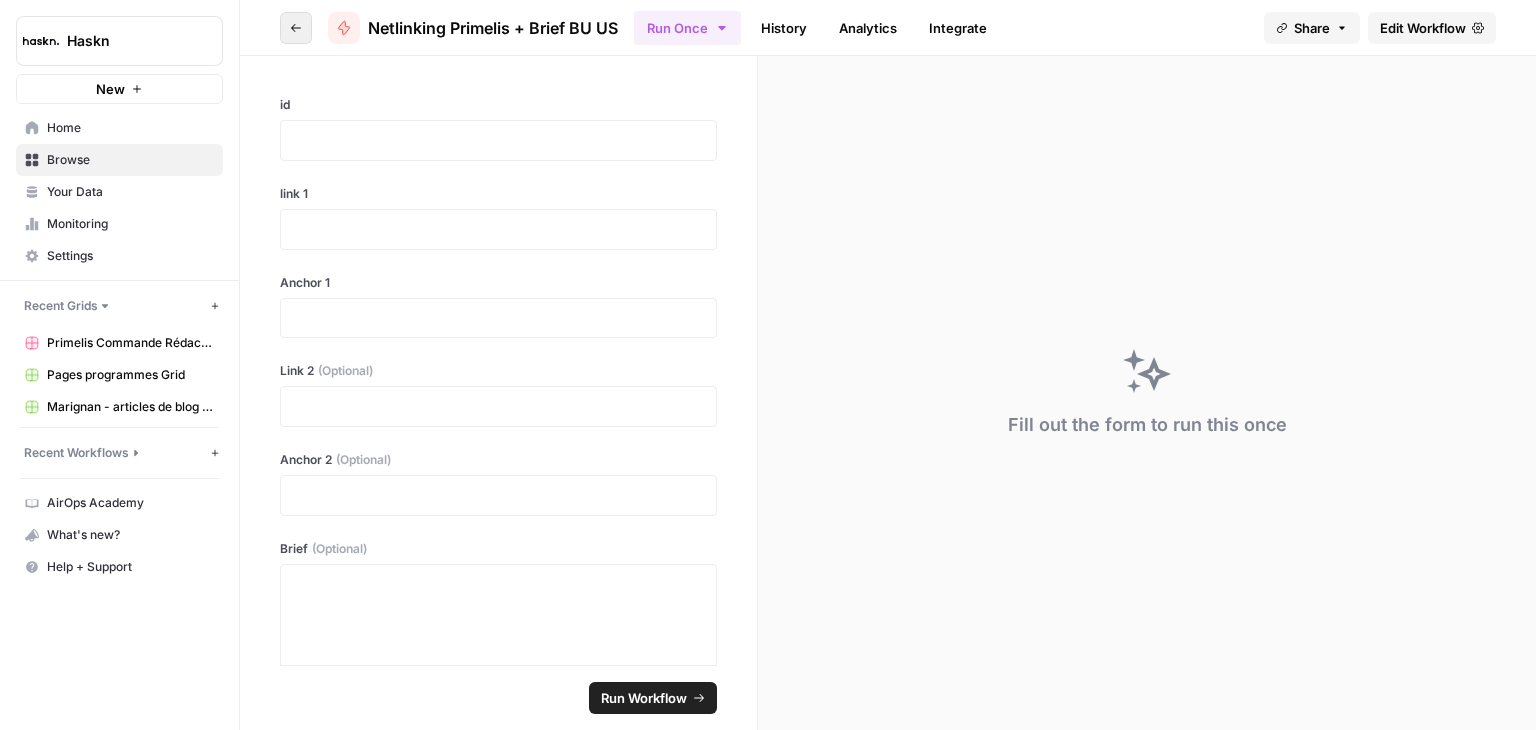 click on "Go back" at bounding box center (296, 28) 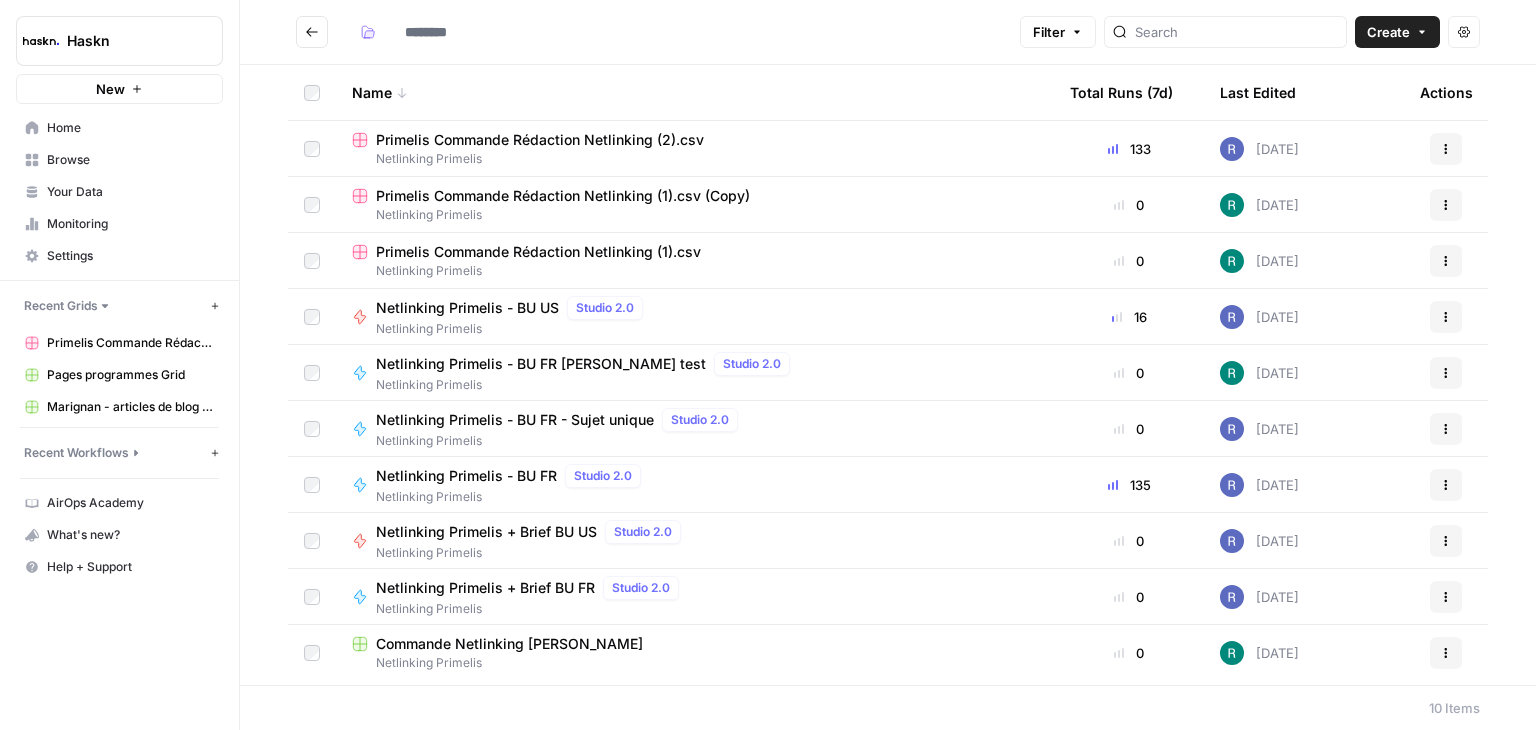 type on "**********" 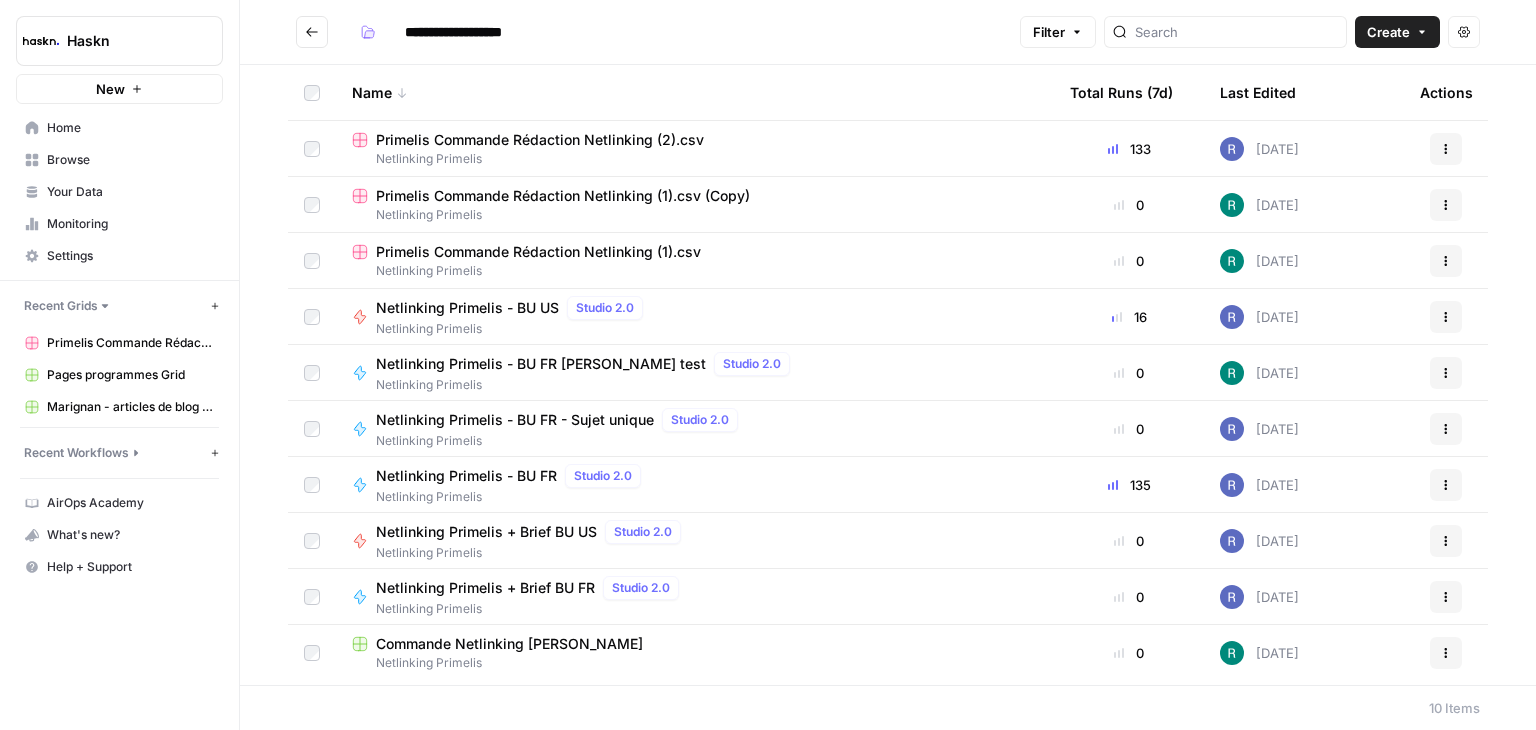 click on "Netlinking Primelis - BU US" at bounding box center [467, 308] 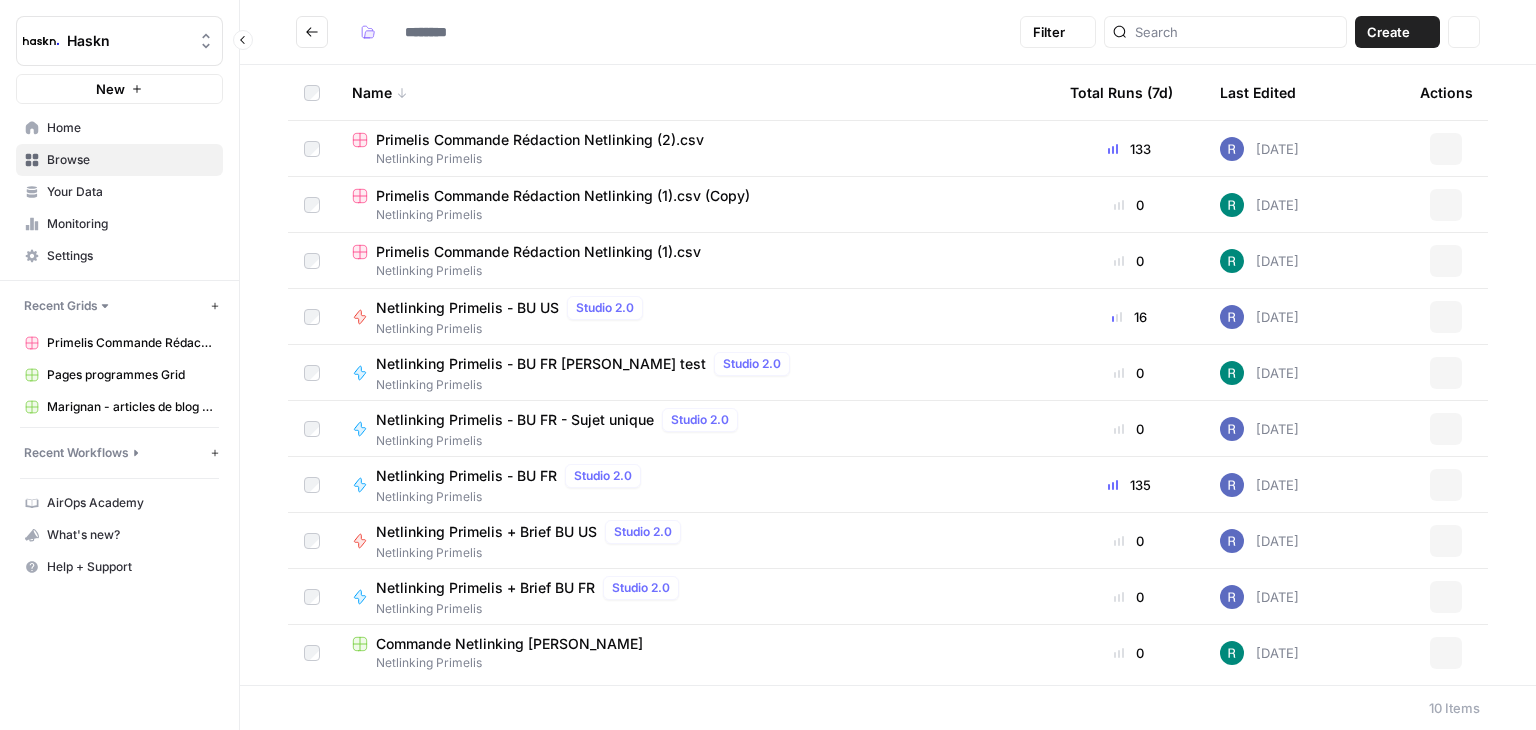 type on "**********" 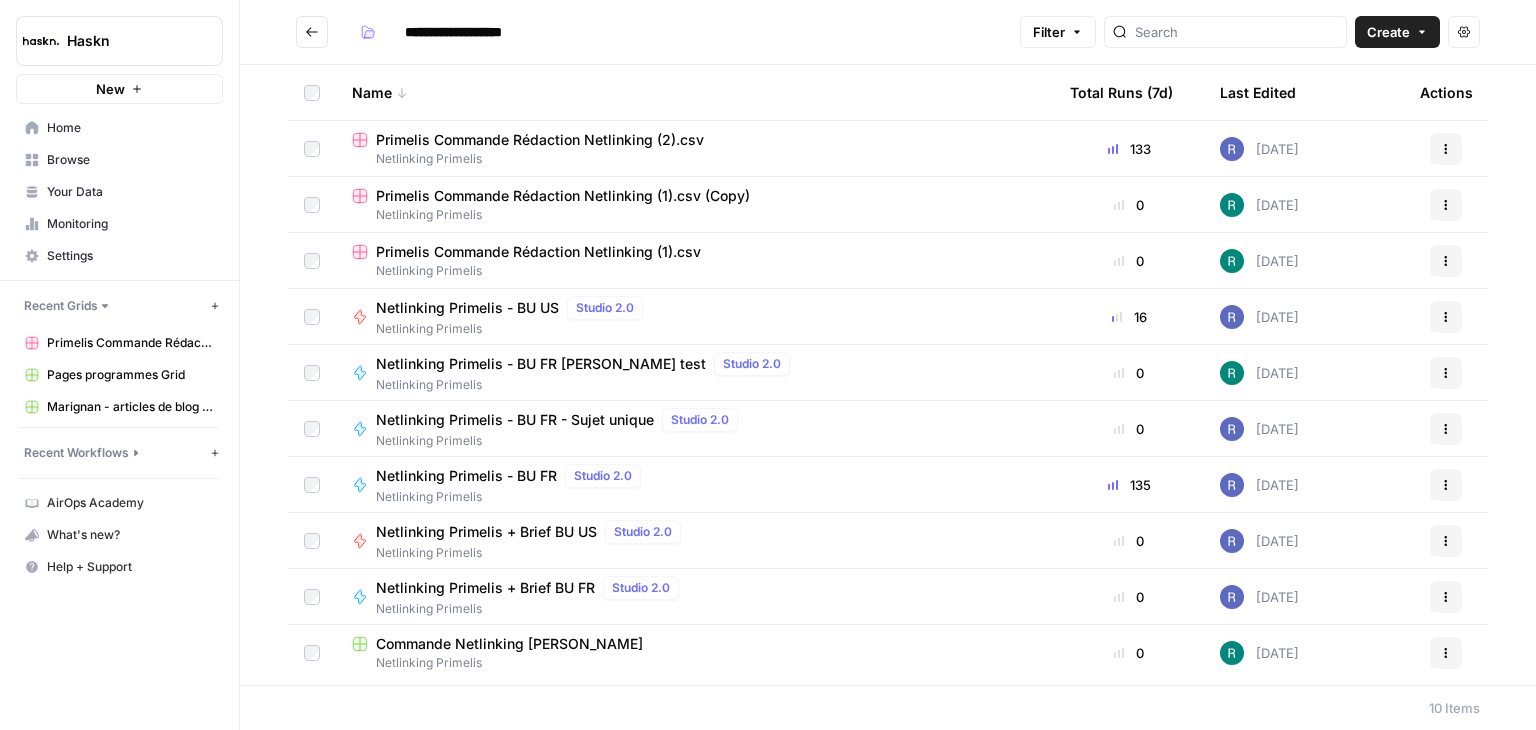 click 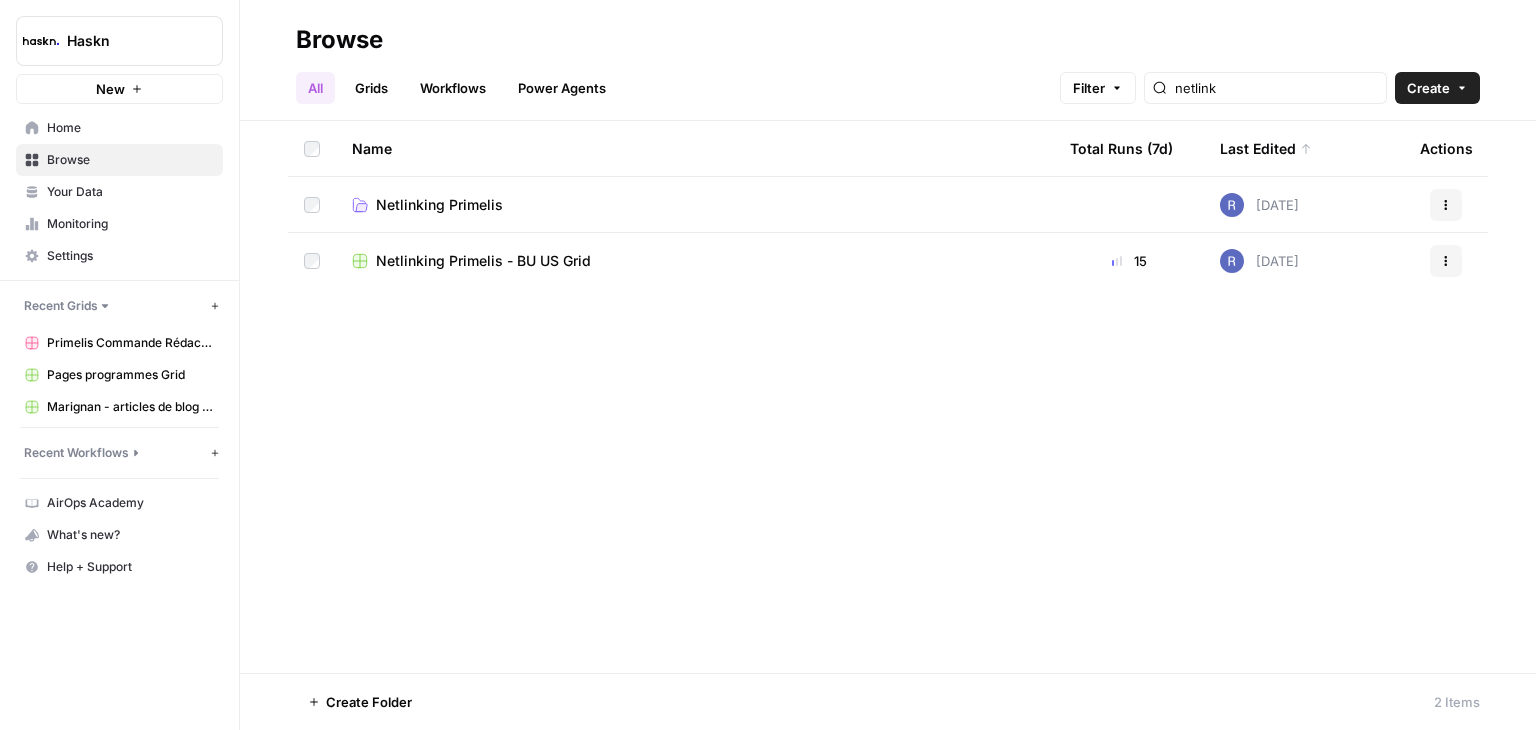 click on "Netlinking Primelis - BU US Grid" at bounding box center (483, 261) 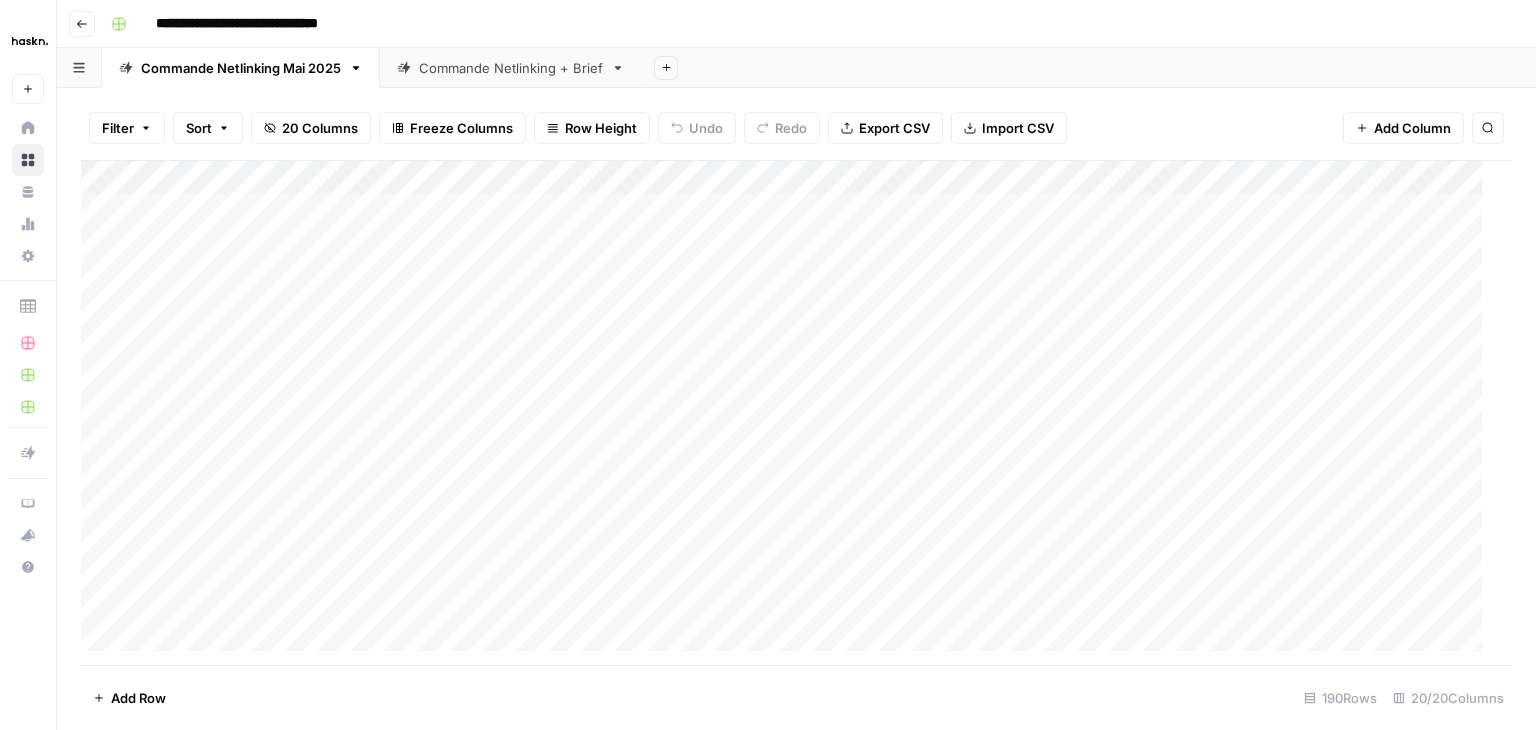 click on "Commande Netlinking + Brief" at bounding box center (511, 68) 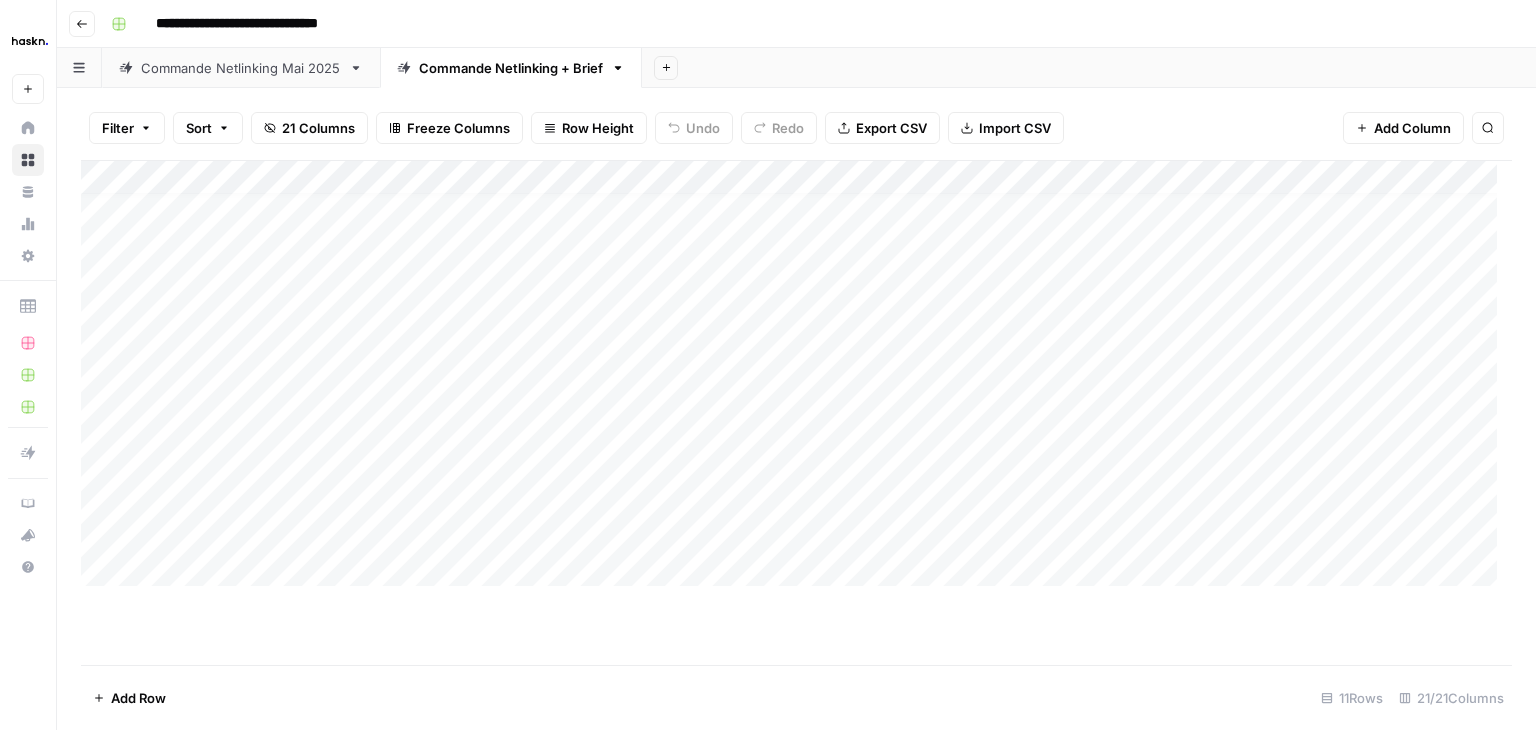 scroll, scrollTop: 15, scrollLeft: 0, axis: vertical 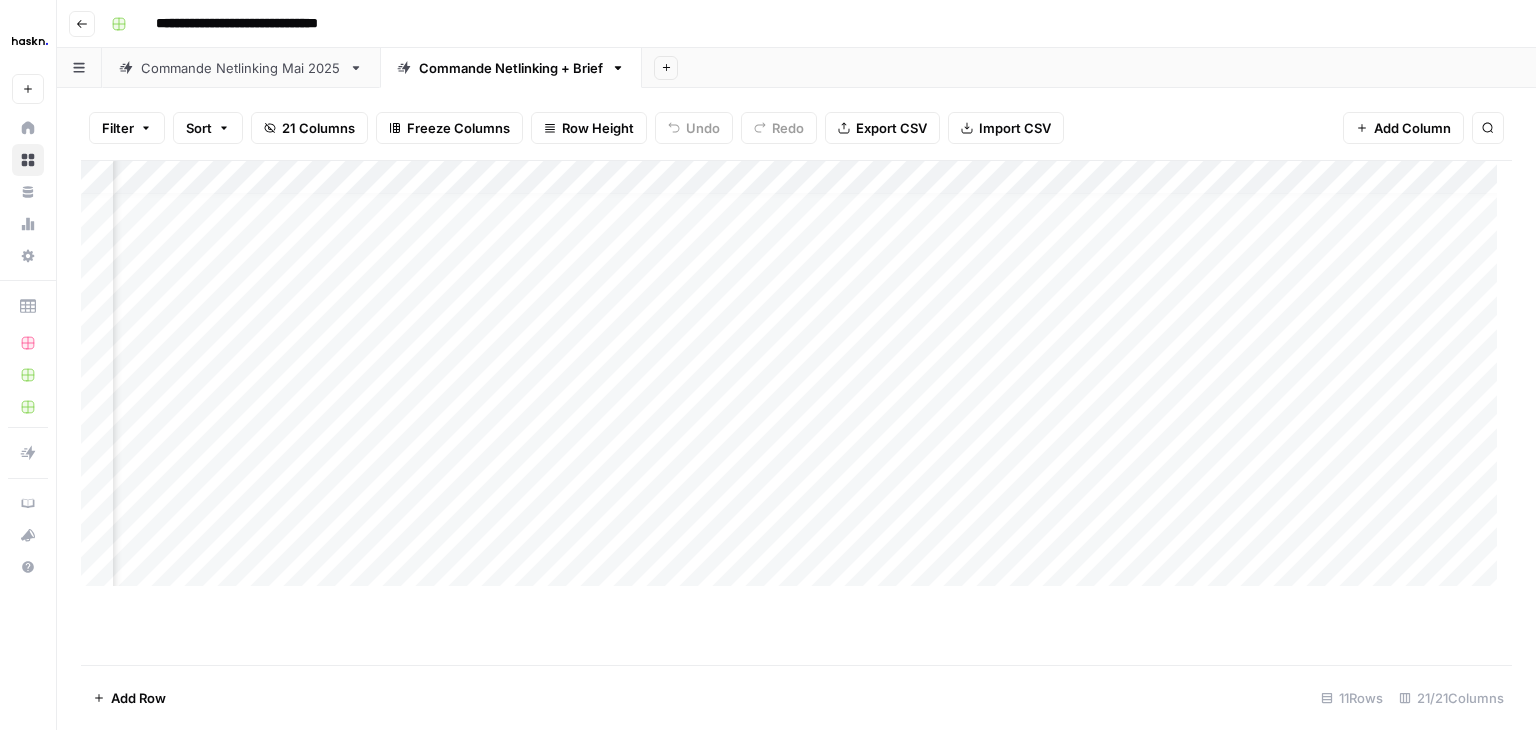 click on "Add Column" at bounding box center [796, 381] 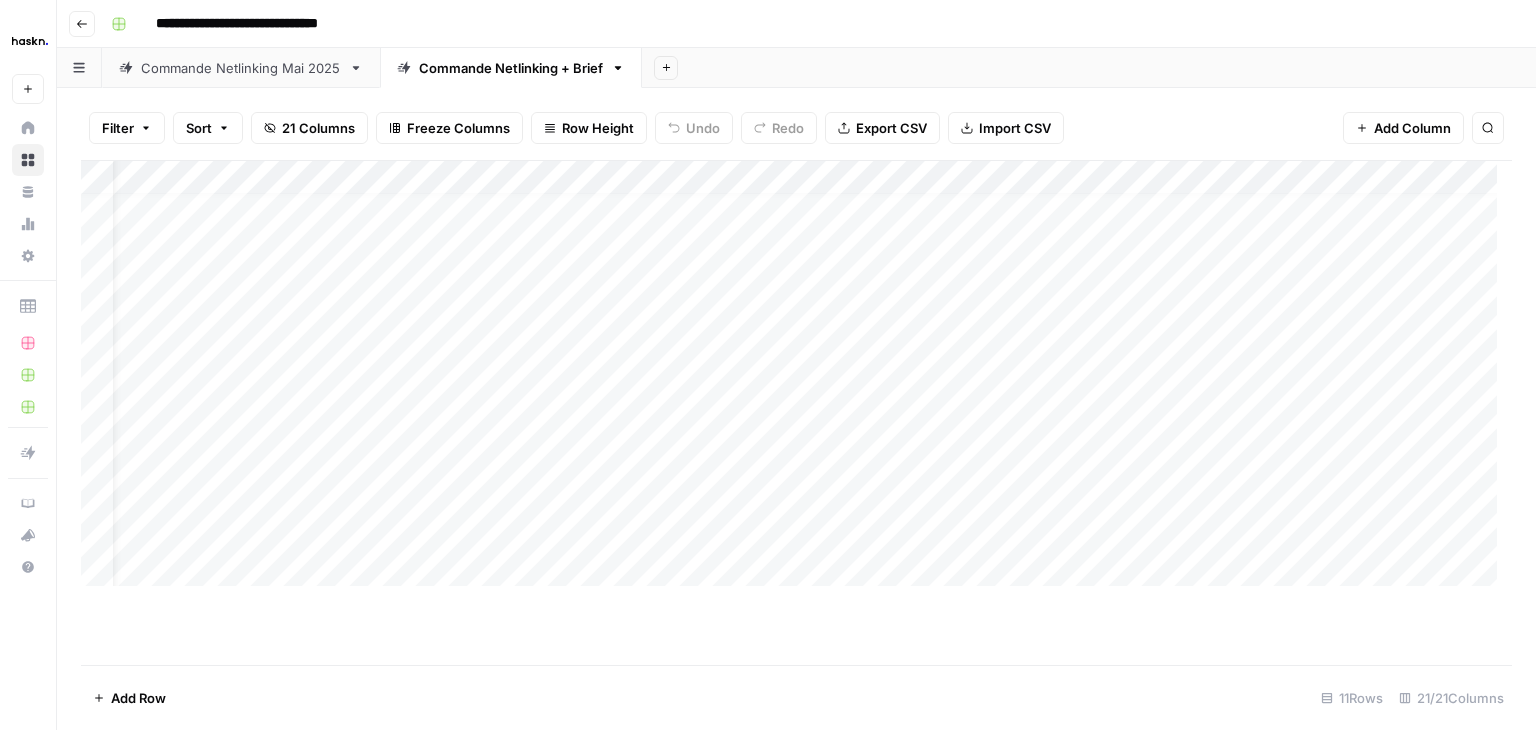 scroll, scrollTop: 15, scrollLeft: 0, axis: vertical 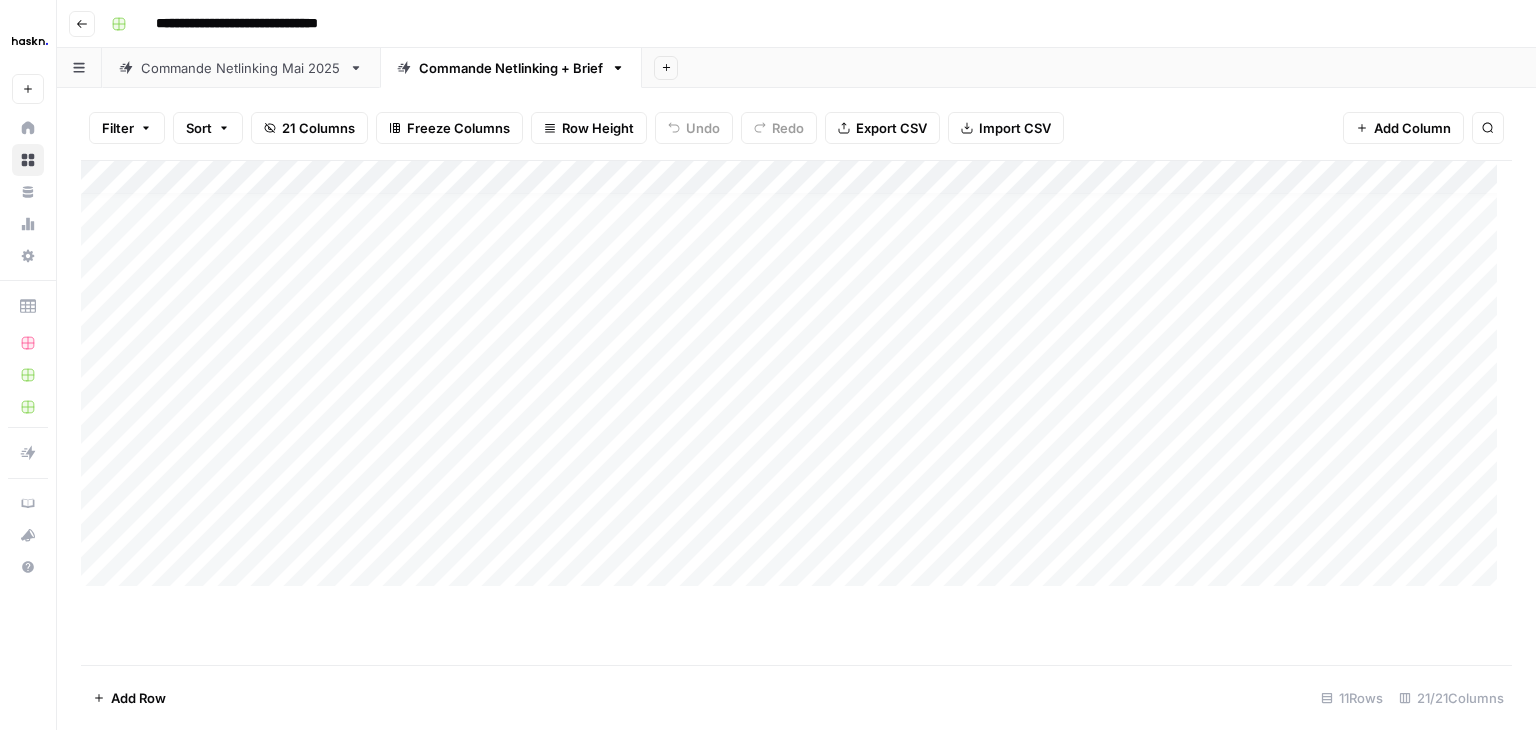 click on "Add Column" at bounding box center [796, 381] 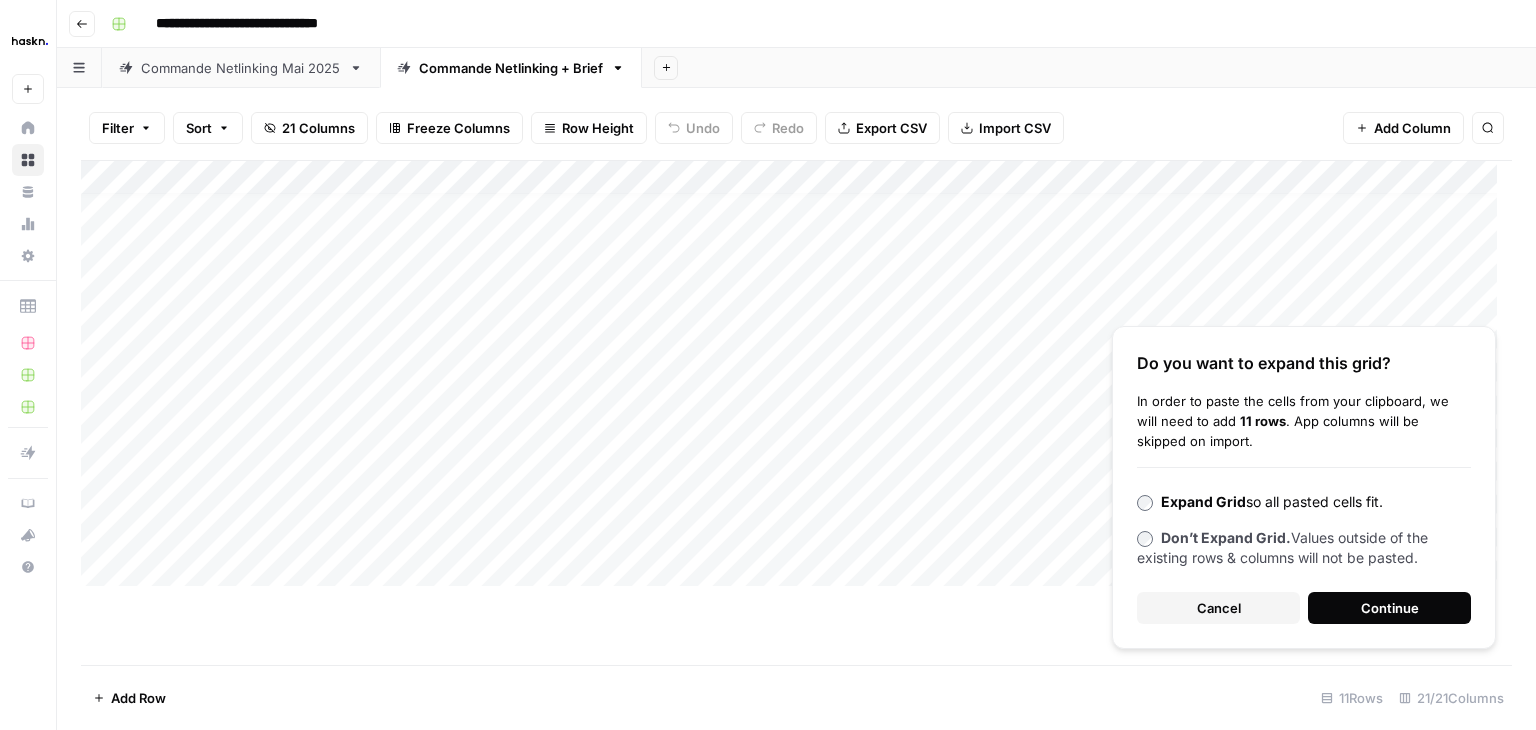 click on "Continue" at bounding box center [1390, 608] 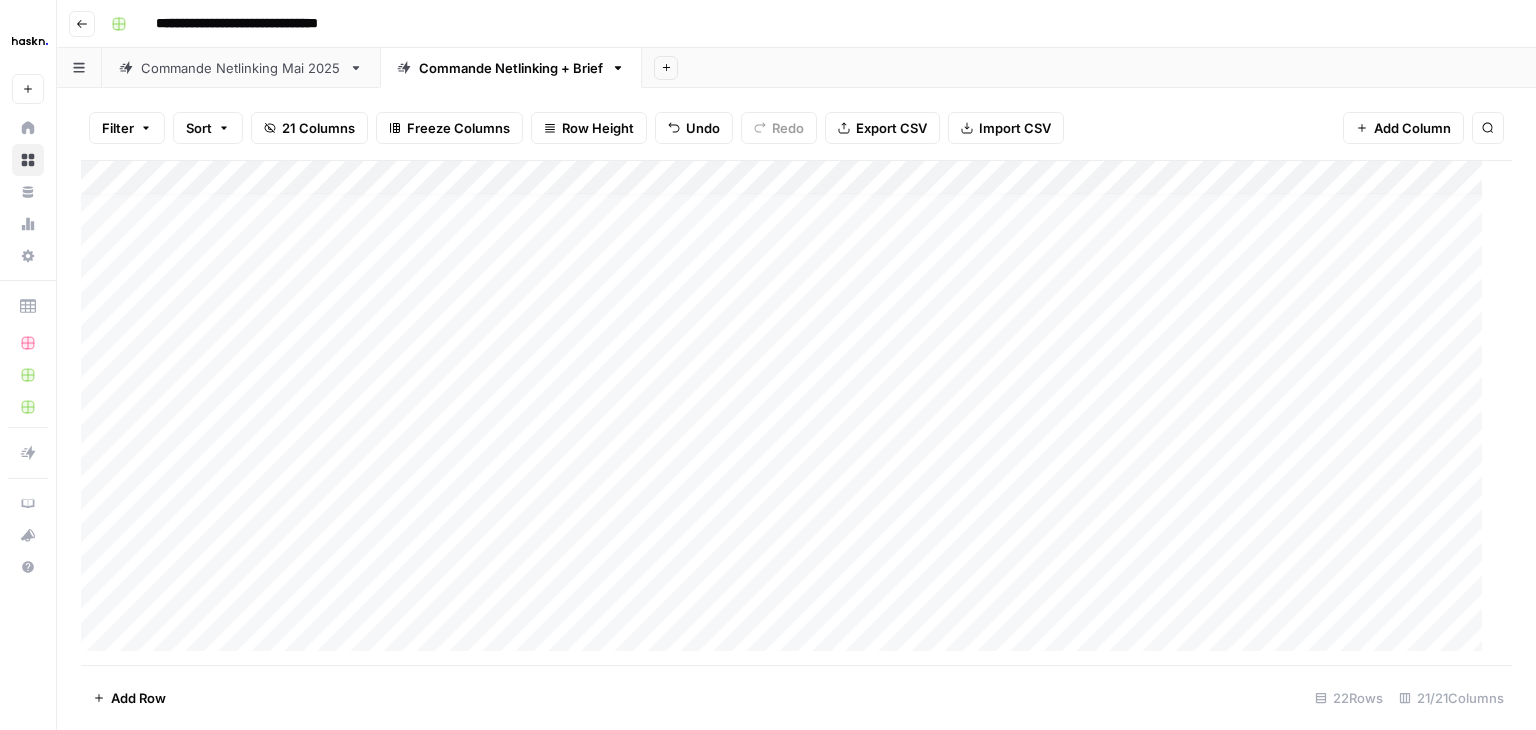 click on "Add Column" at bounding box center [789, 413] 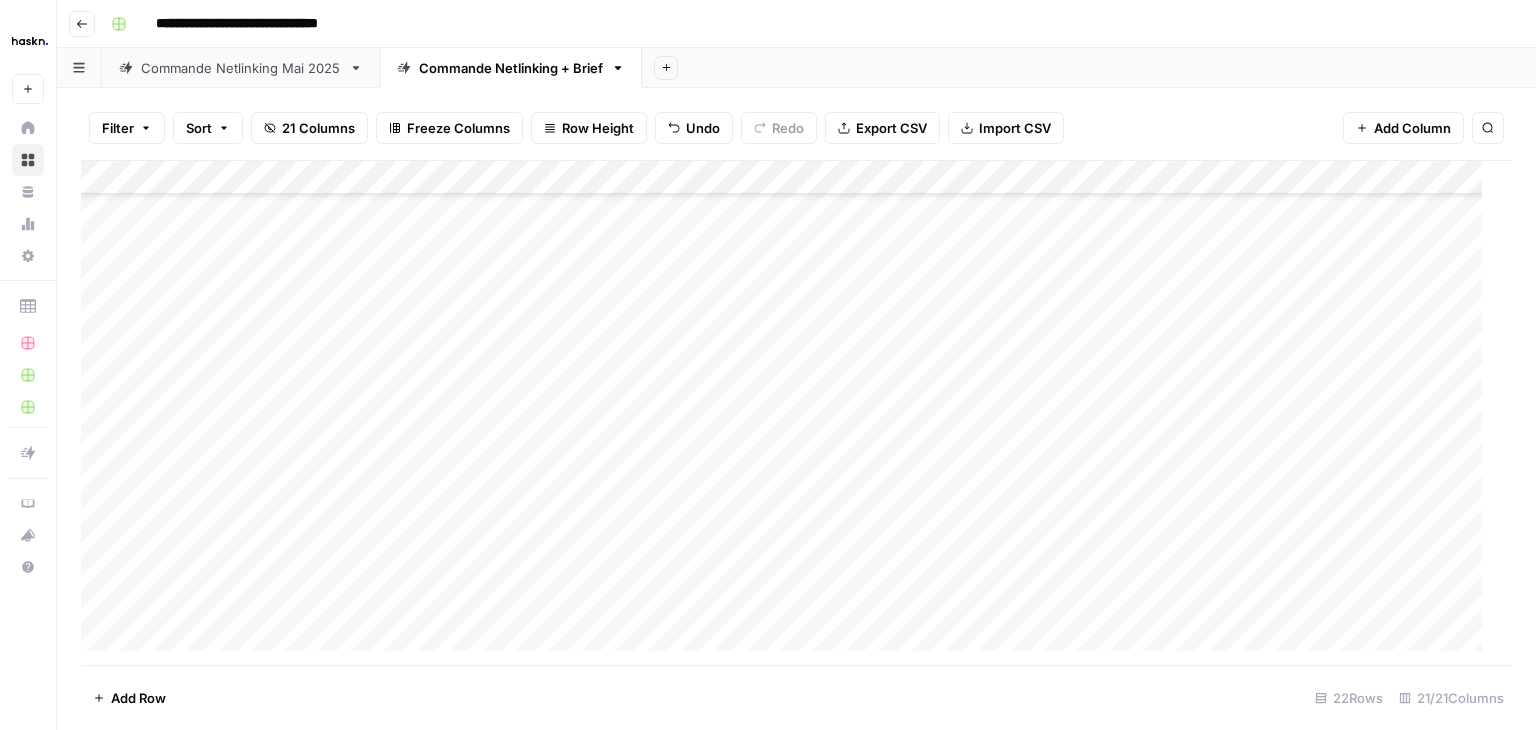 scroll, scrollTop: 124, scrollLeft: 0, axis: vertical 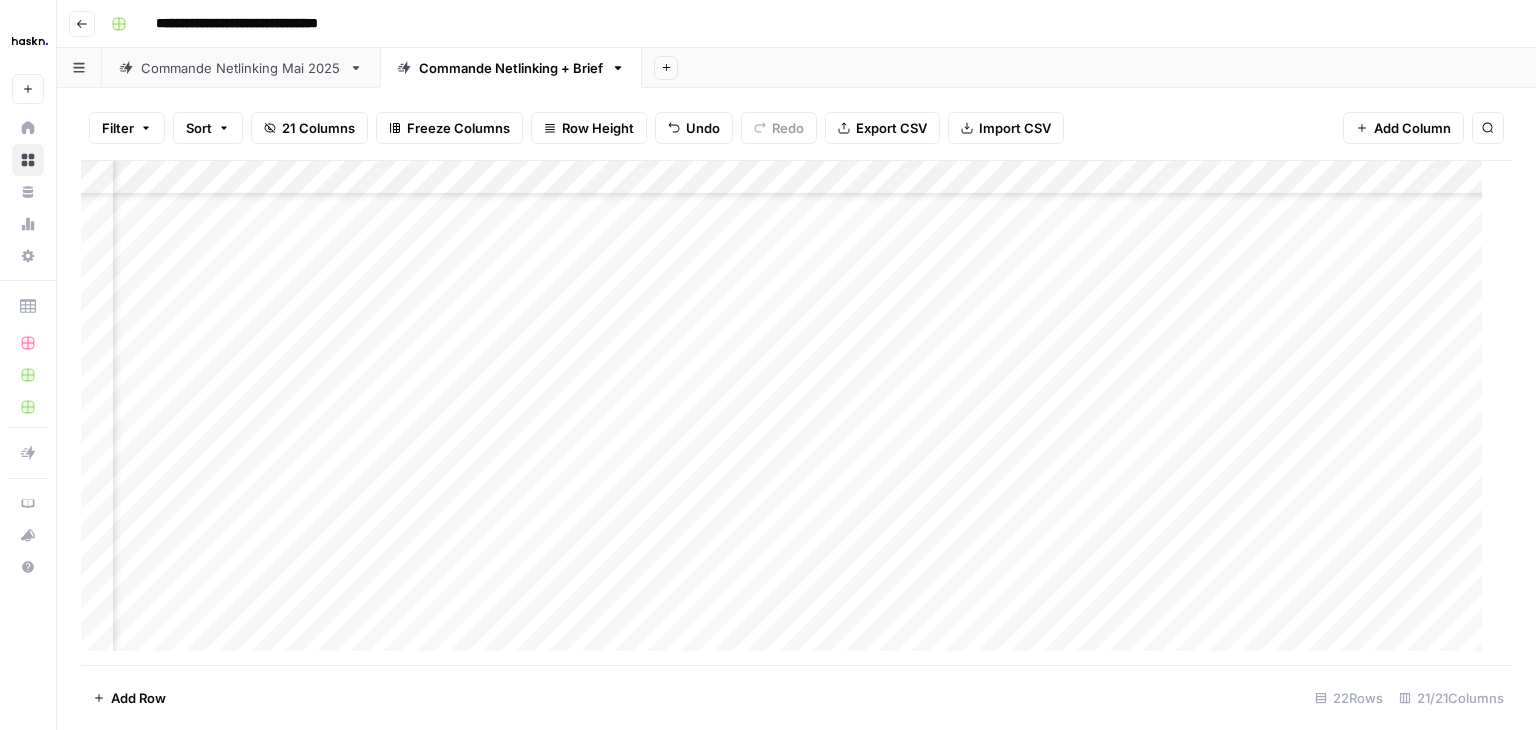 click on "Add Column" at bounding box center (789, 413) 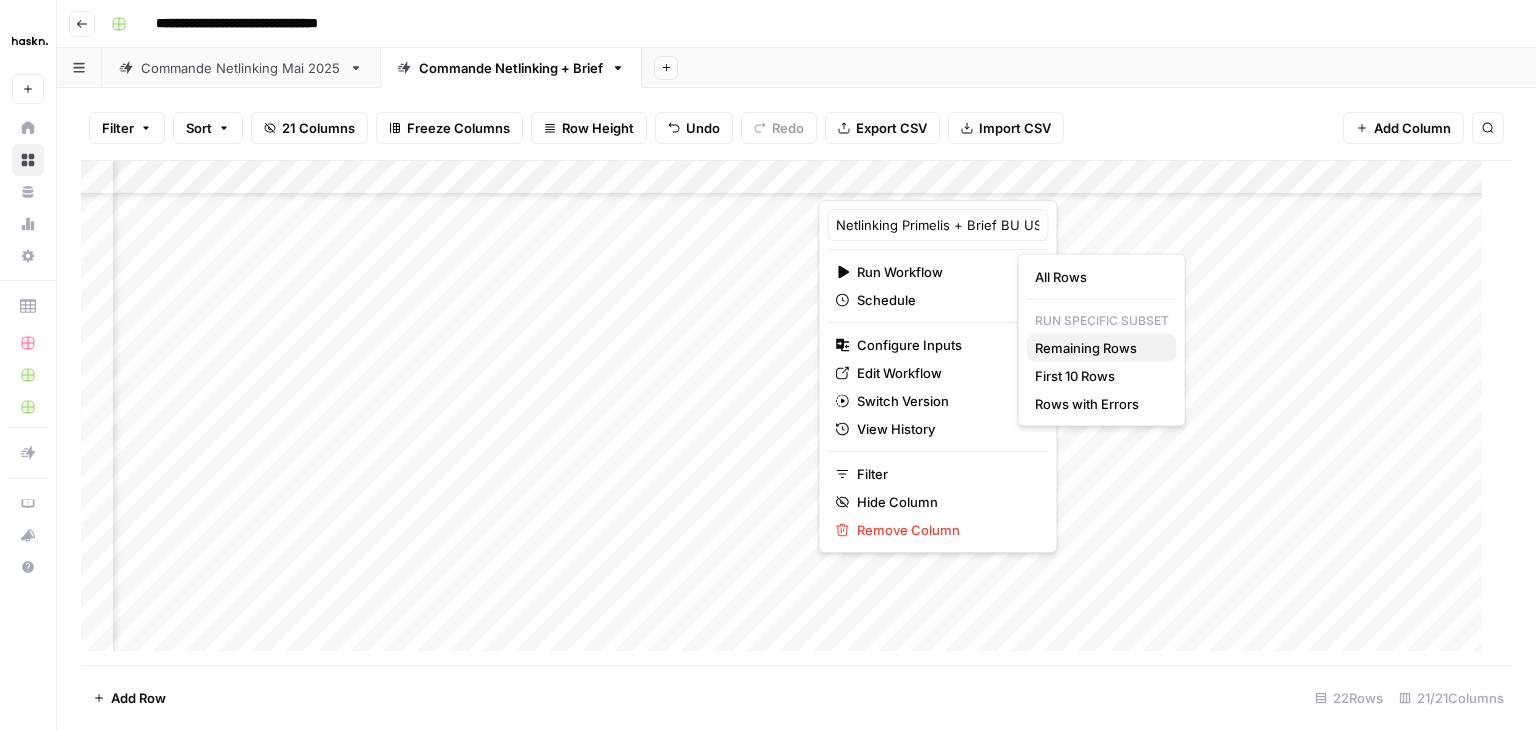 click on "Remaining Rows" at bounding box center [1086, 348] 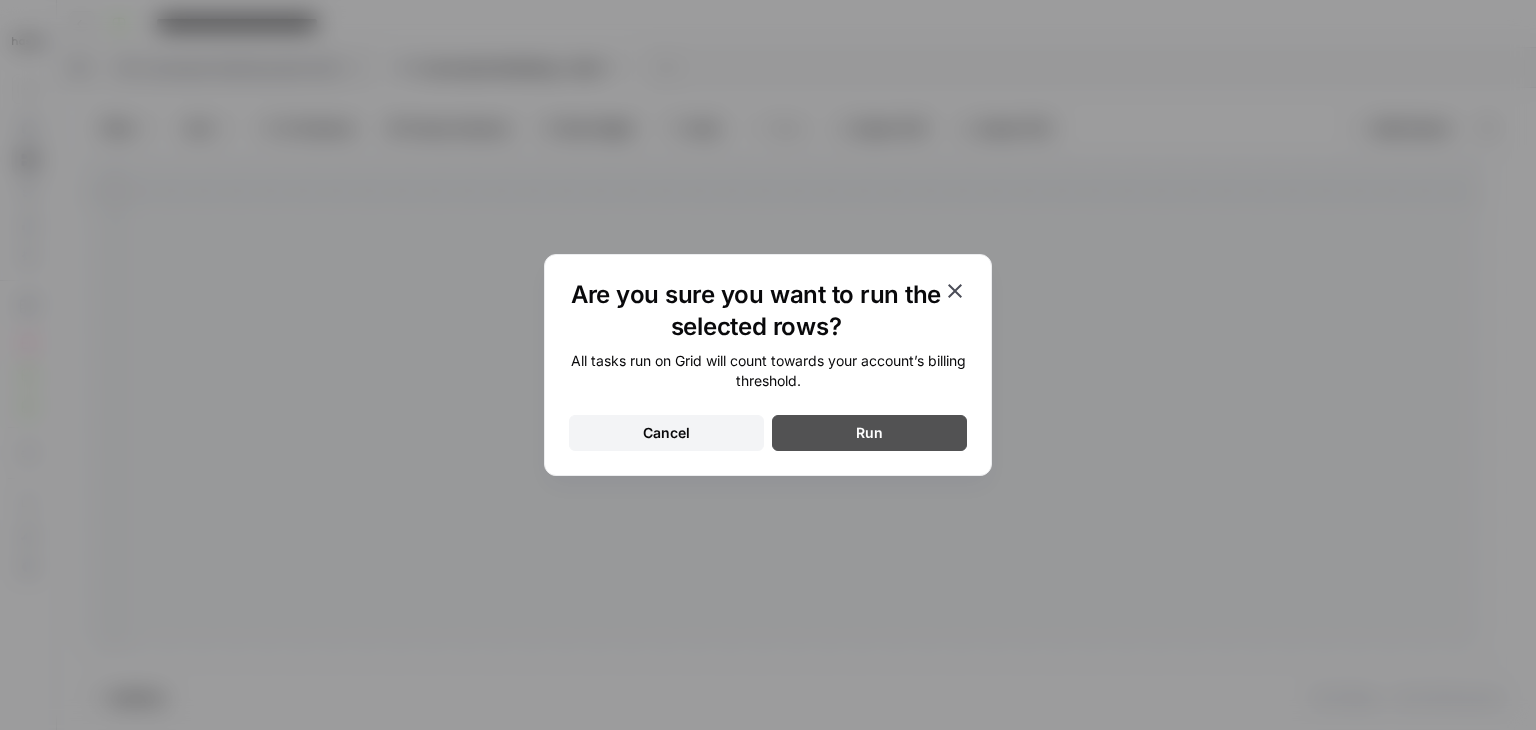 click on "Run" at bounding box center (869, 433) 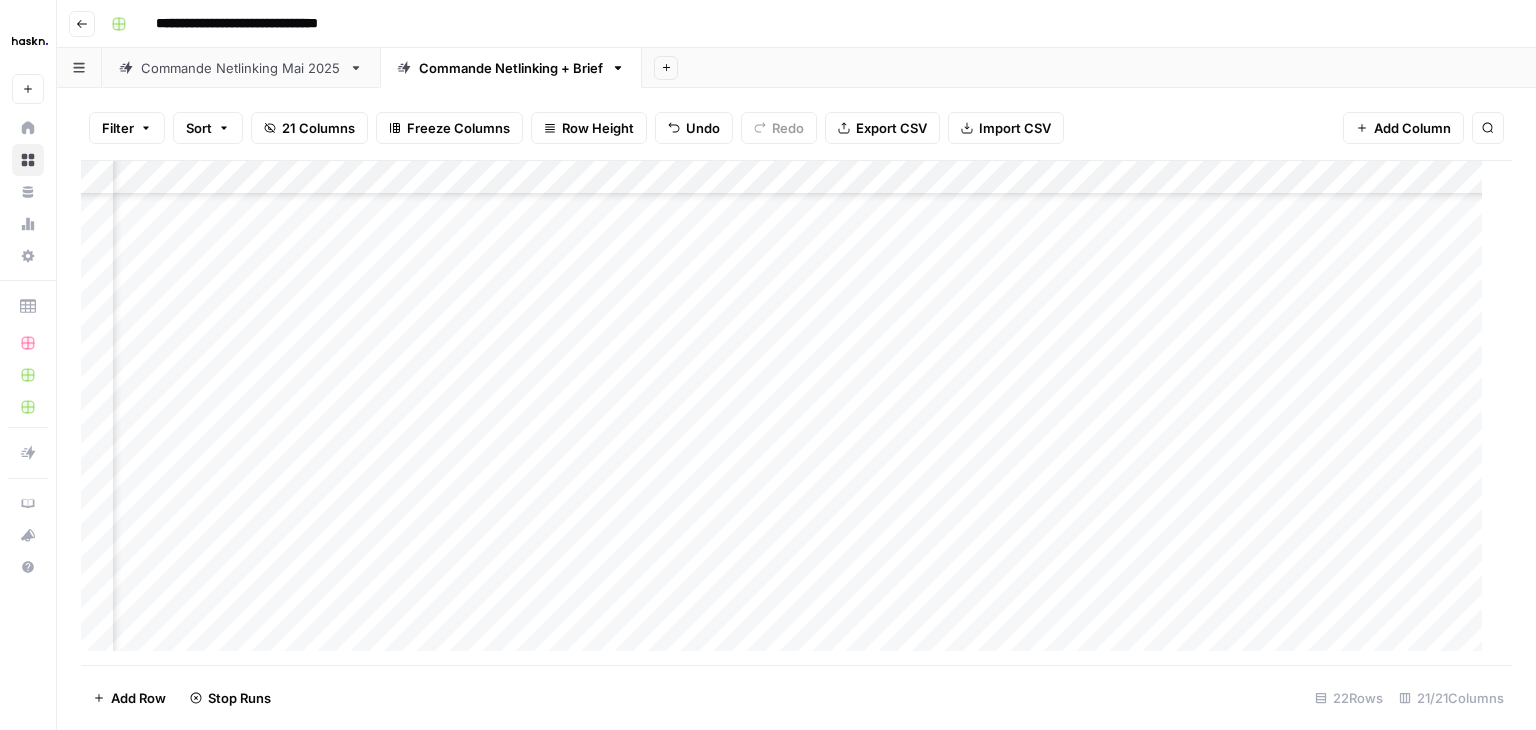 scroll, scrollTop: 324, scrollLeft: 2523, axis: both 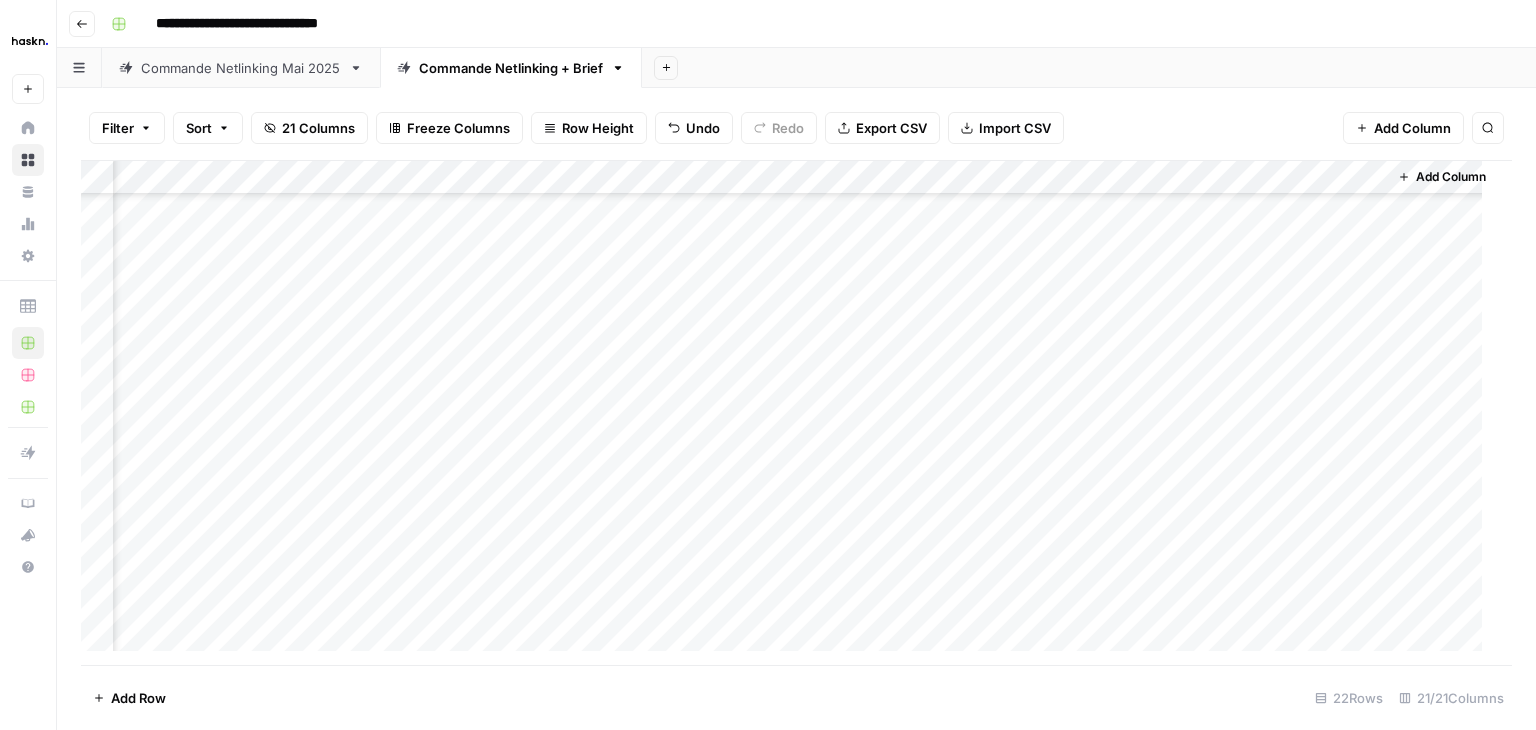 click on "Add Column" at bounding box center (789, 413) 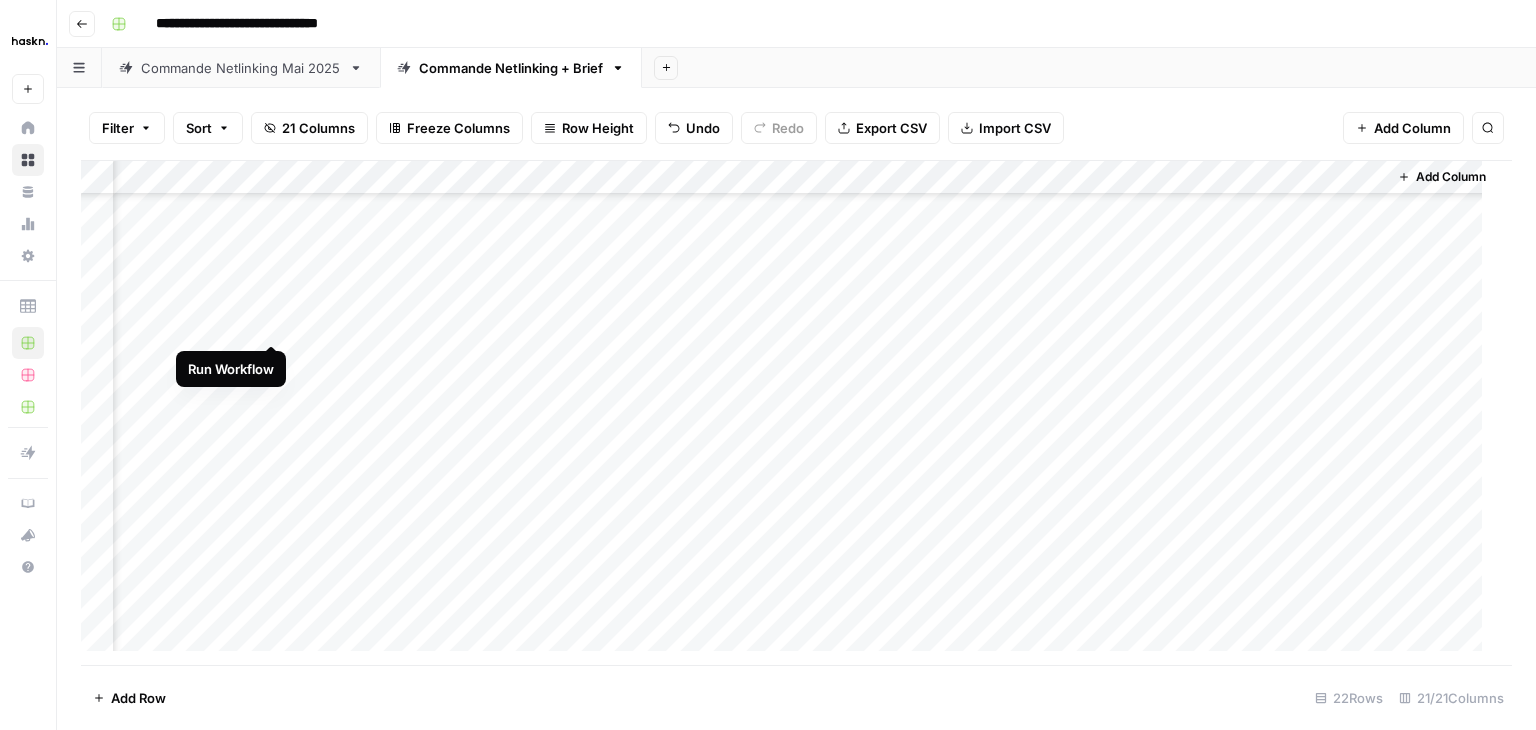 click on "Add Column" at bounding box center (789, 413) 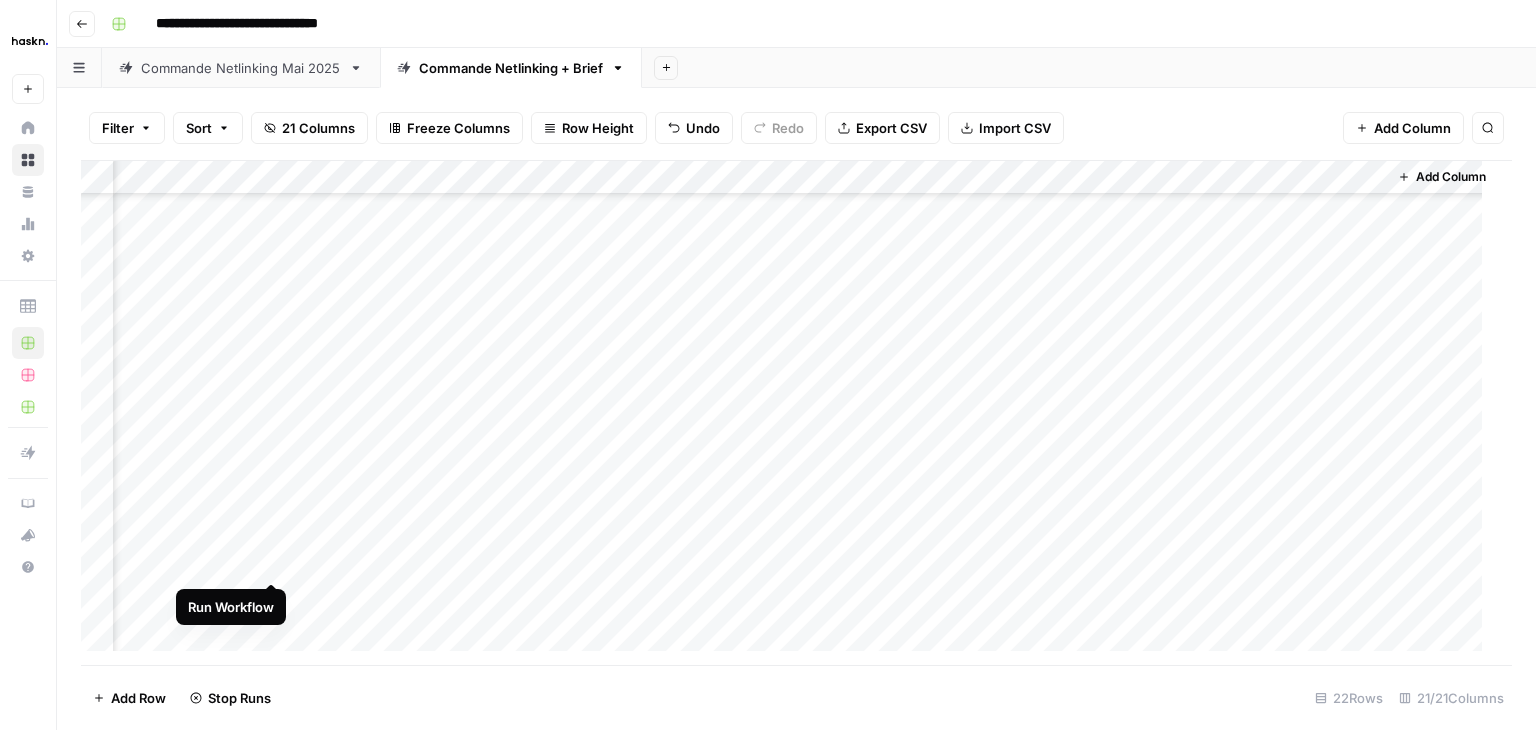 click on "Add Column" at bounding box center [789, 413] 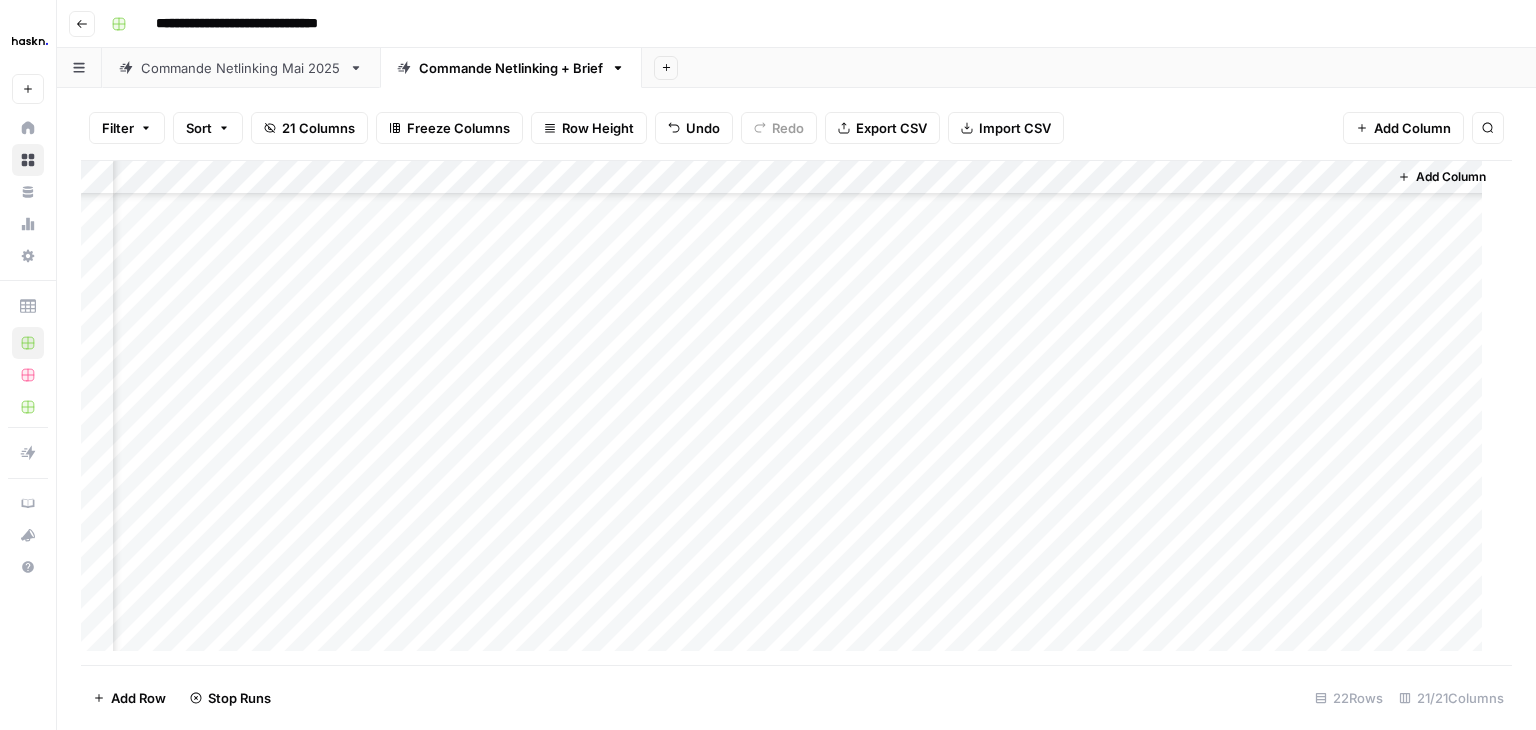 click on "Add Column" at bounding box center (789, 413) 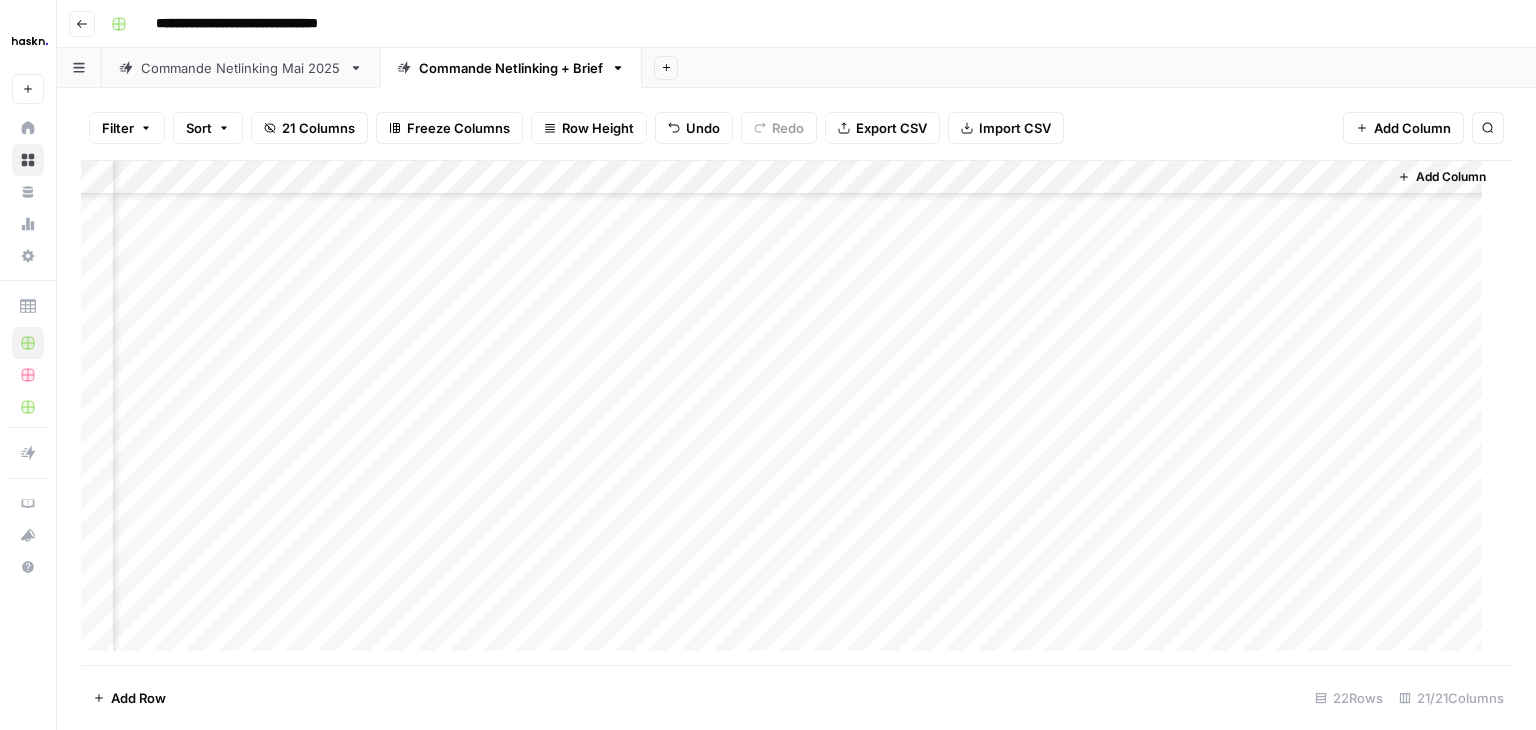 scroll, scrollTop: 324, scrollLeft: 2523, axis: both 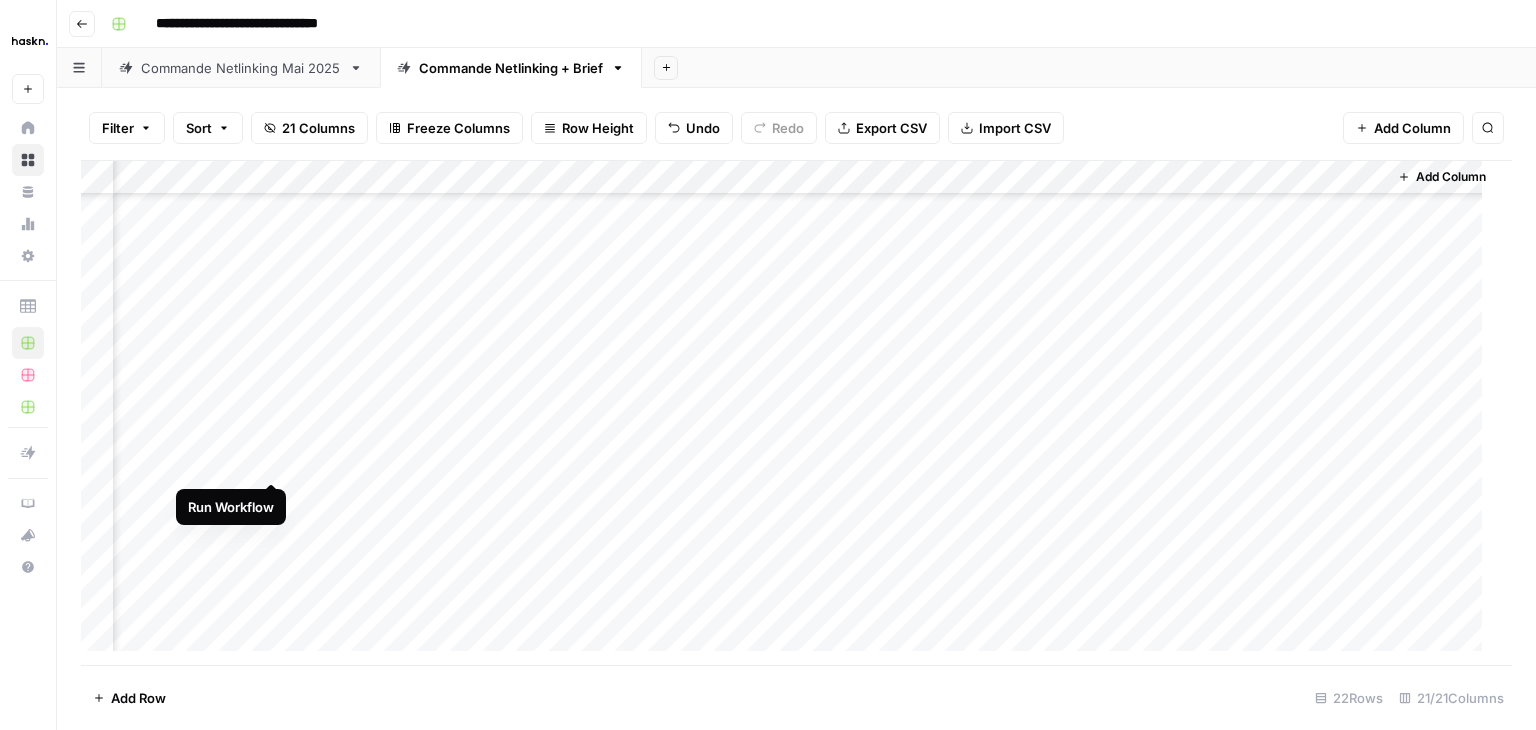 click on "Add Column" at bounding box center [789, 413] 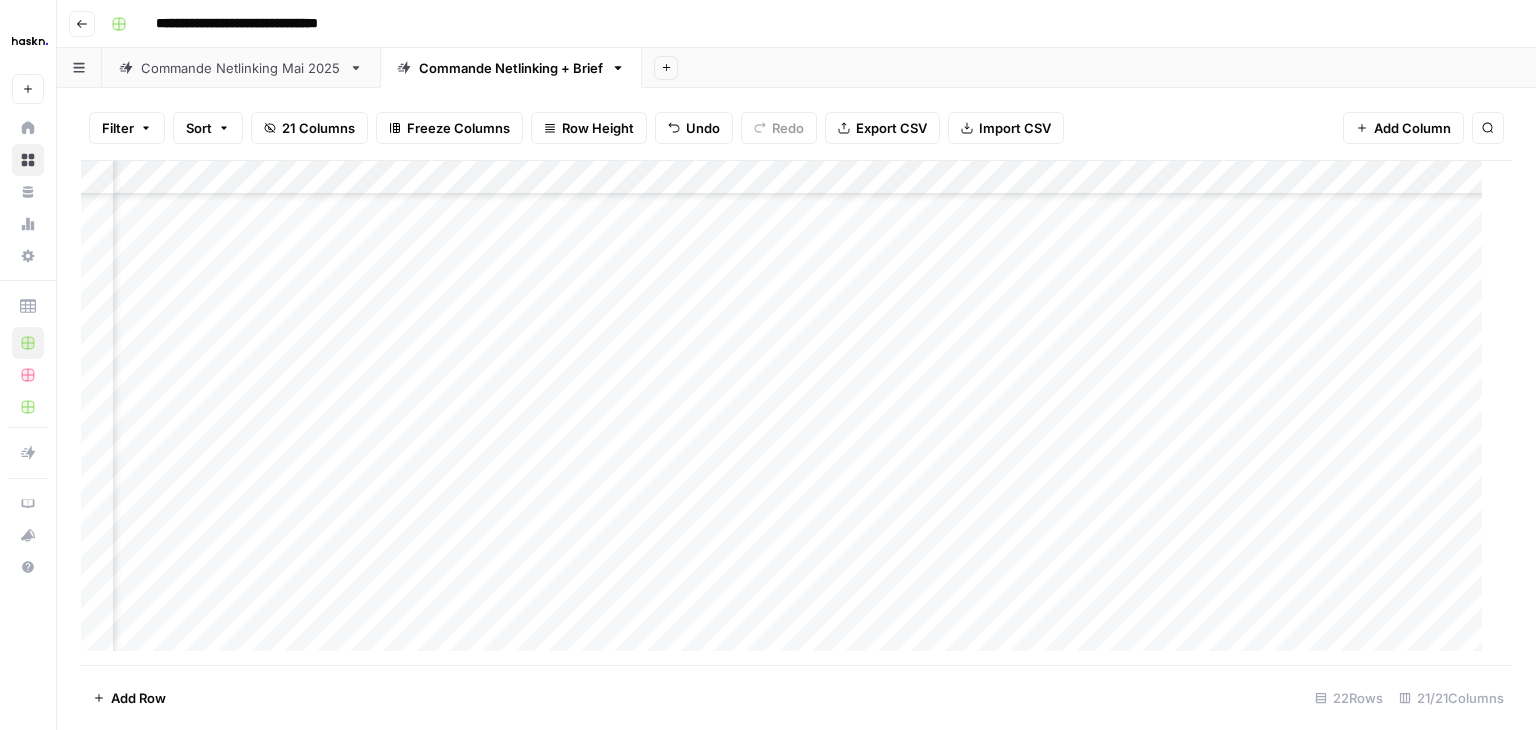 scroll, scrollTop: 324, scrollLeft: 2382, axis: both 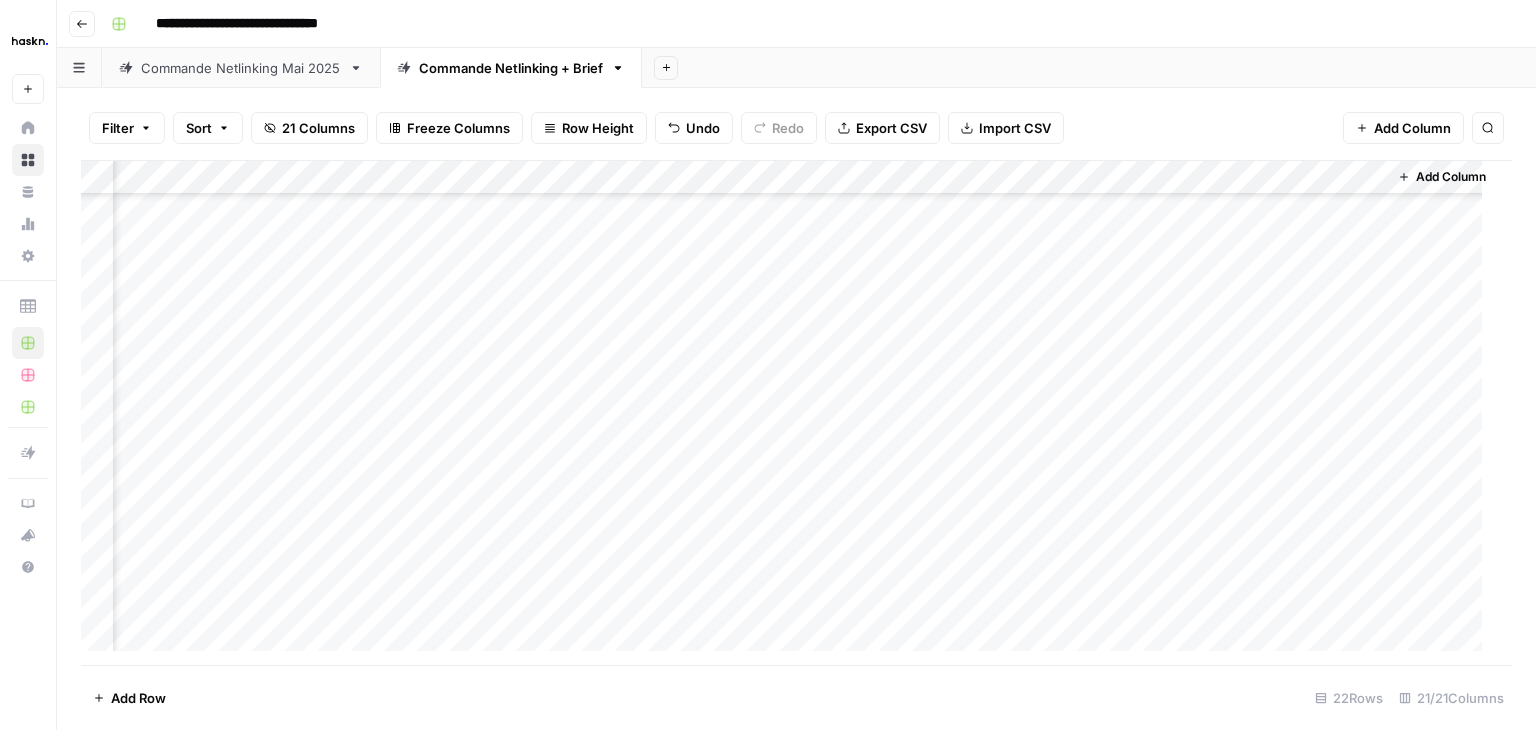 drag, startPoint x: 1367, startPoint y: 404, endPoint x: 1312, endPoint y: 581, distance: 185.34833 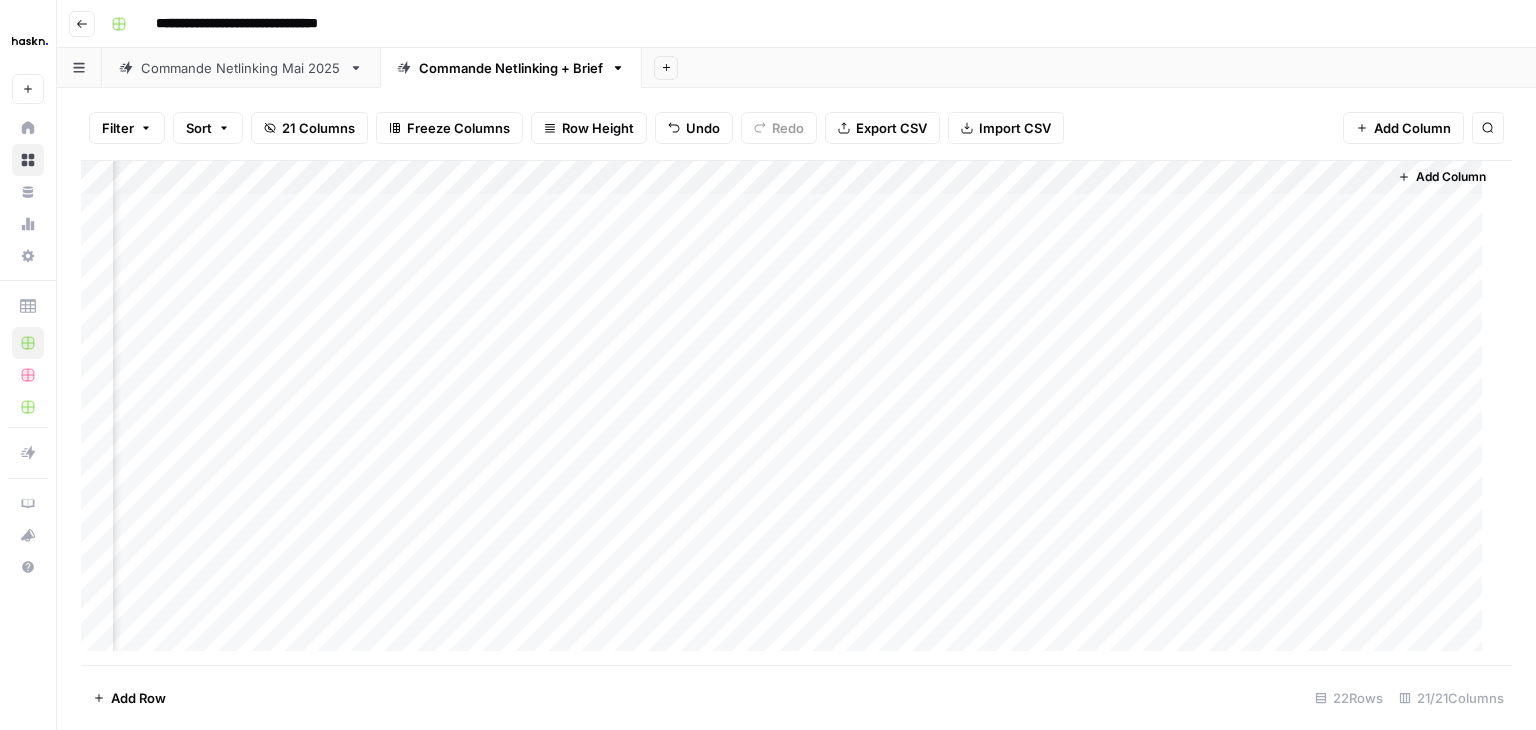 scroll, scrollTop: 0, scrollLeft: 0, axis: both 